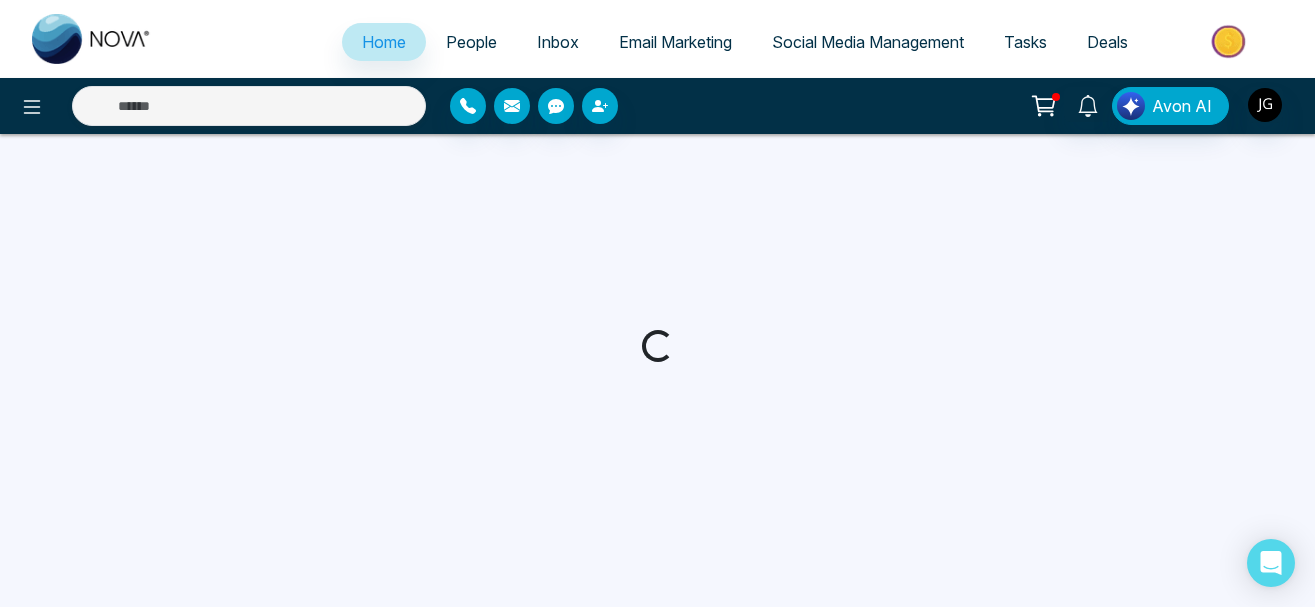 scroll, scrollTop: 0, scrollLeft: 0, axis: both 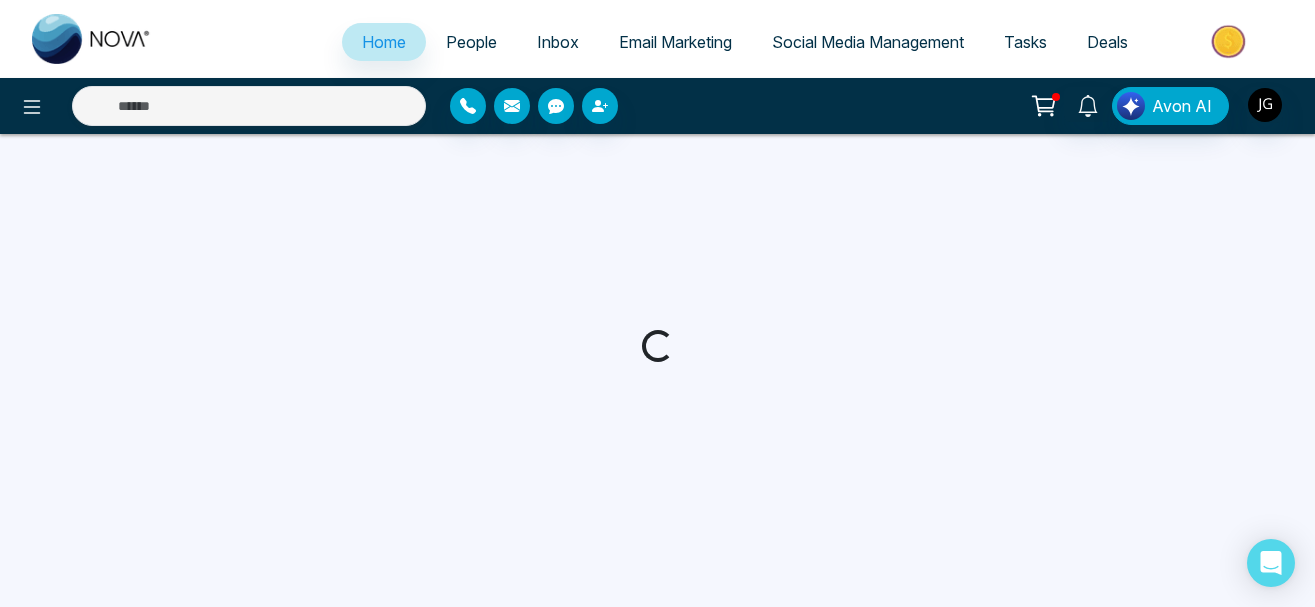 select on "*" 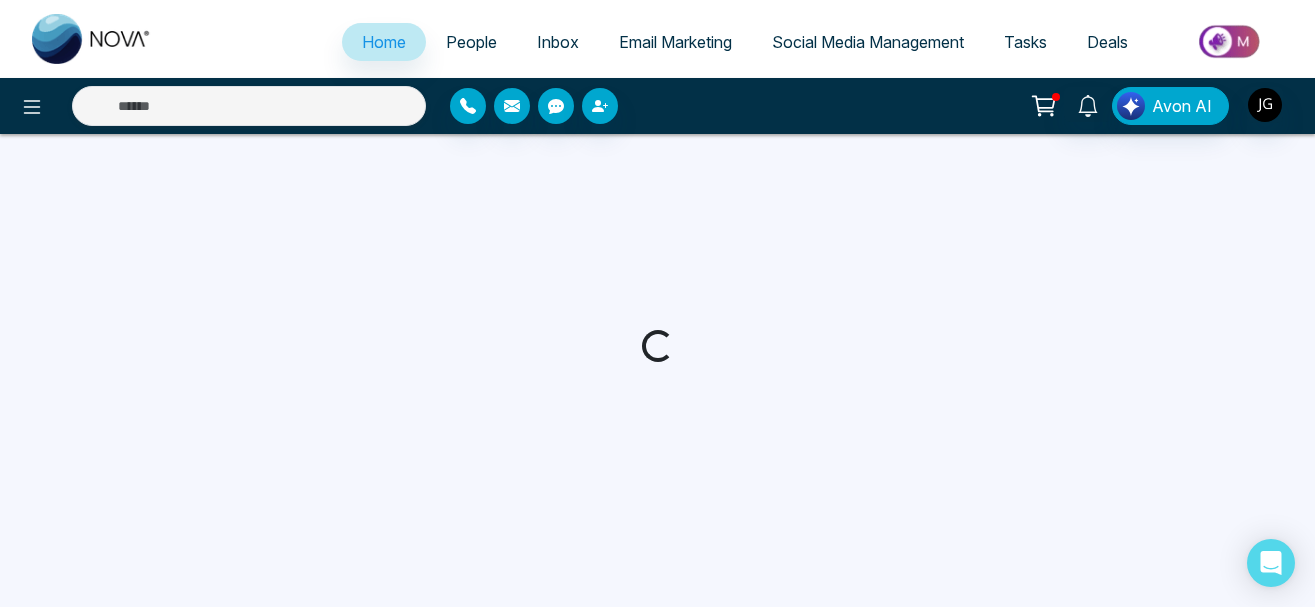 select on "*" 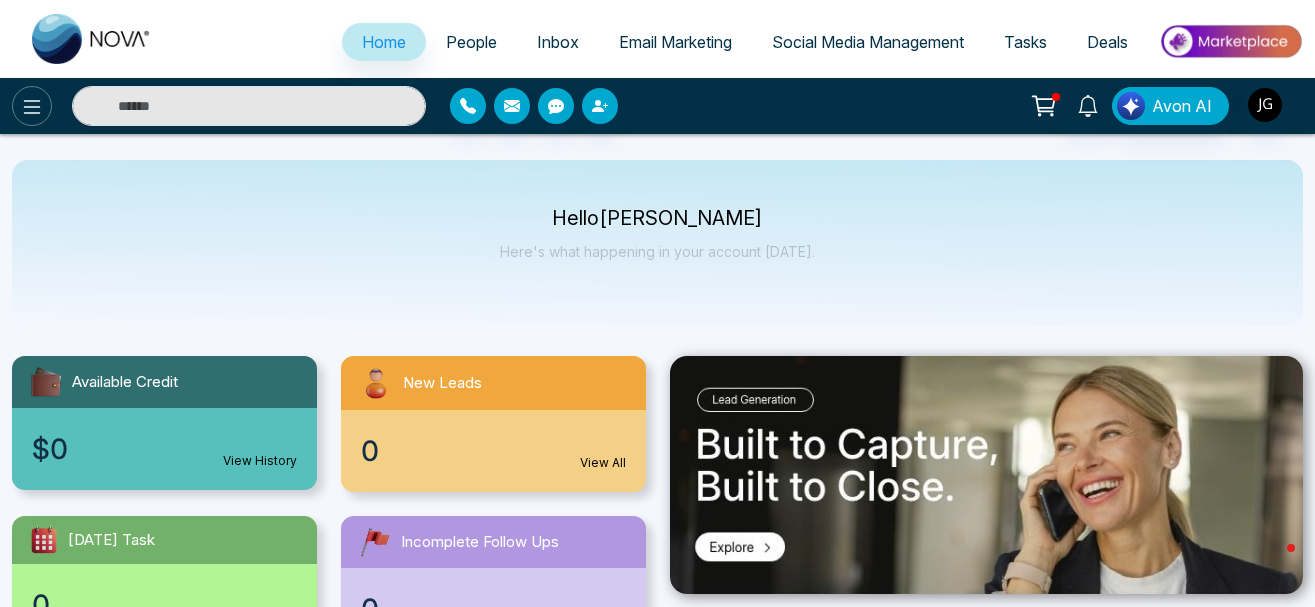 click 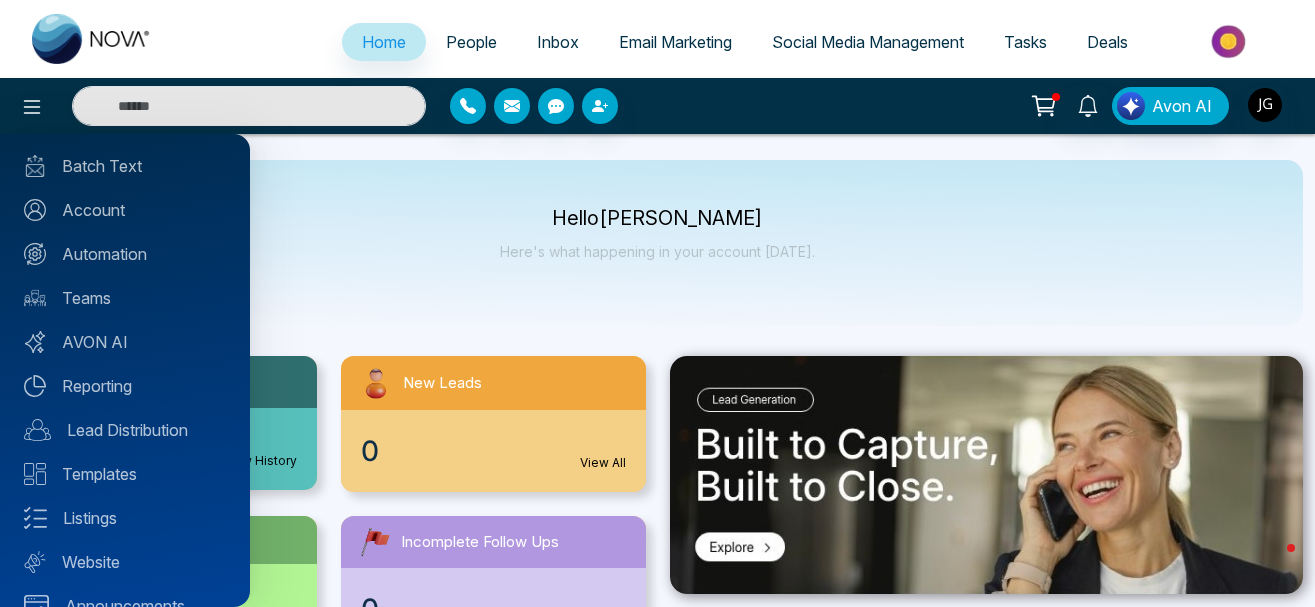 scroll, scrollTop: 203, scrollLeft: 0, axis: vertical 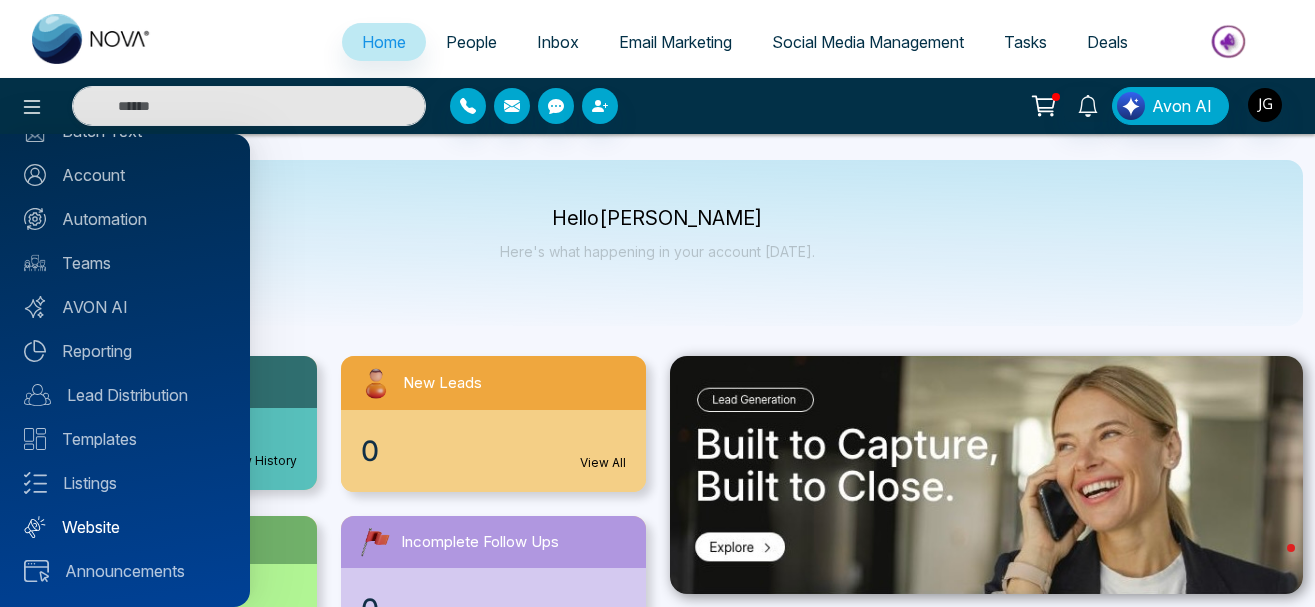 click on "Website" at bounding box center [125, 527] 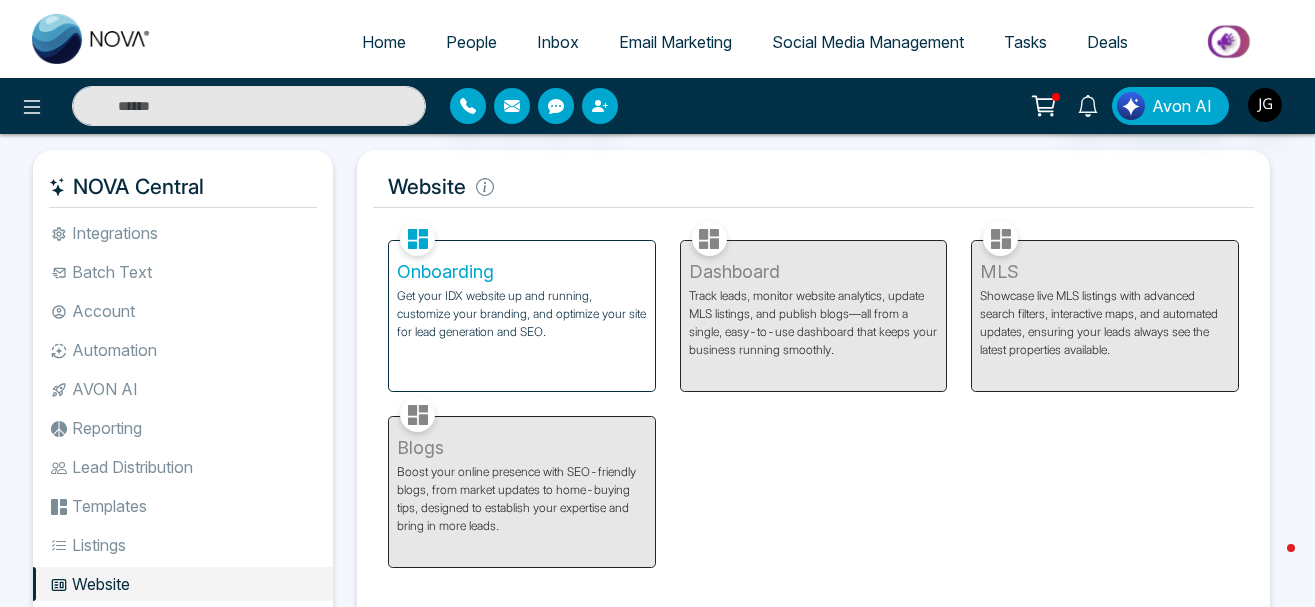 click on "Onboarding Get your IDX website up and running, customize your branding, and optimize your site for lead generation and SEO." at bounding box center (522, 316) 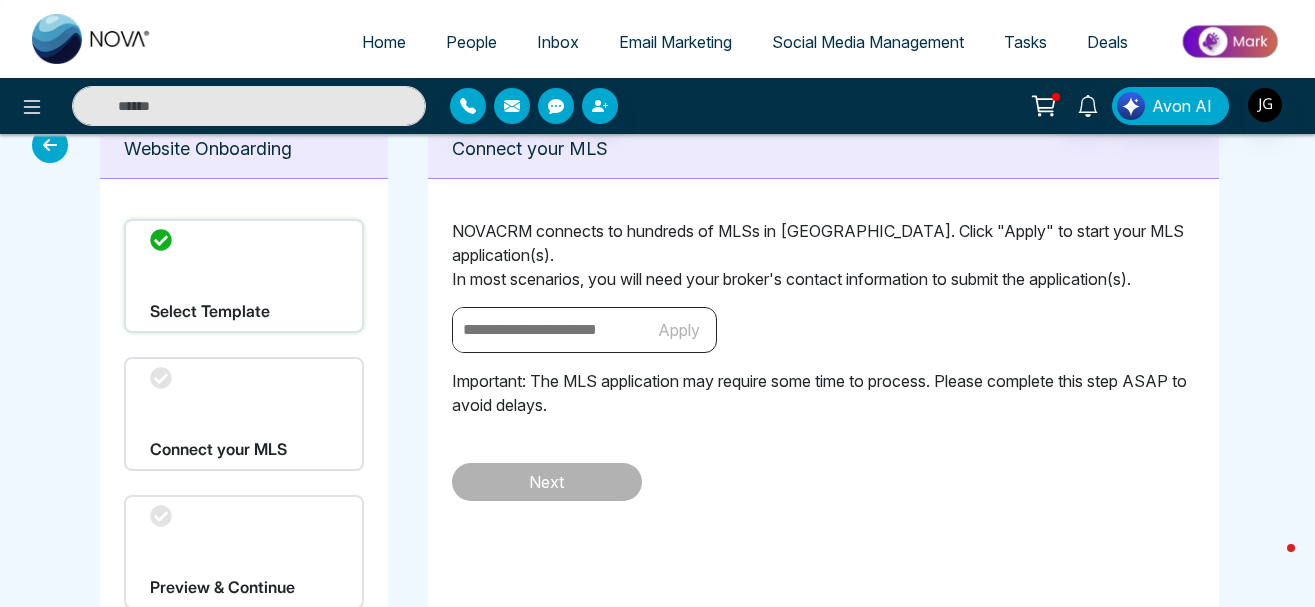 scroll, scrollTop: 0, scrollLeft: 0, axis: both 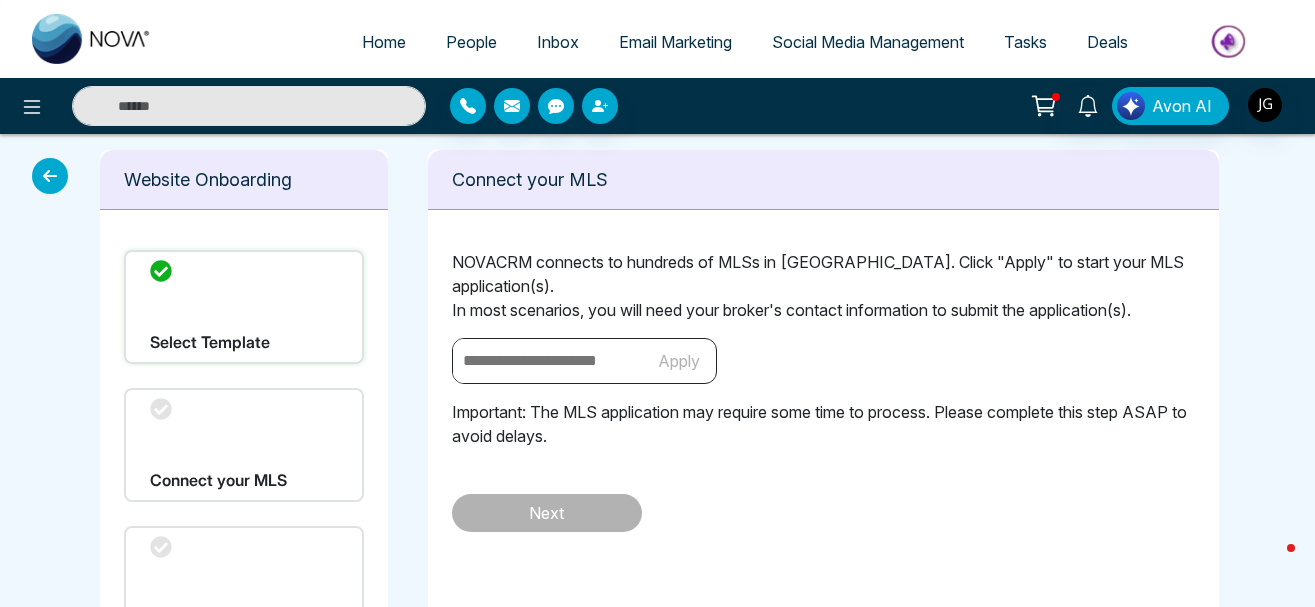click on "Select Template" at bounding box center [244, 307] 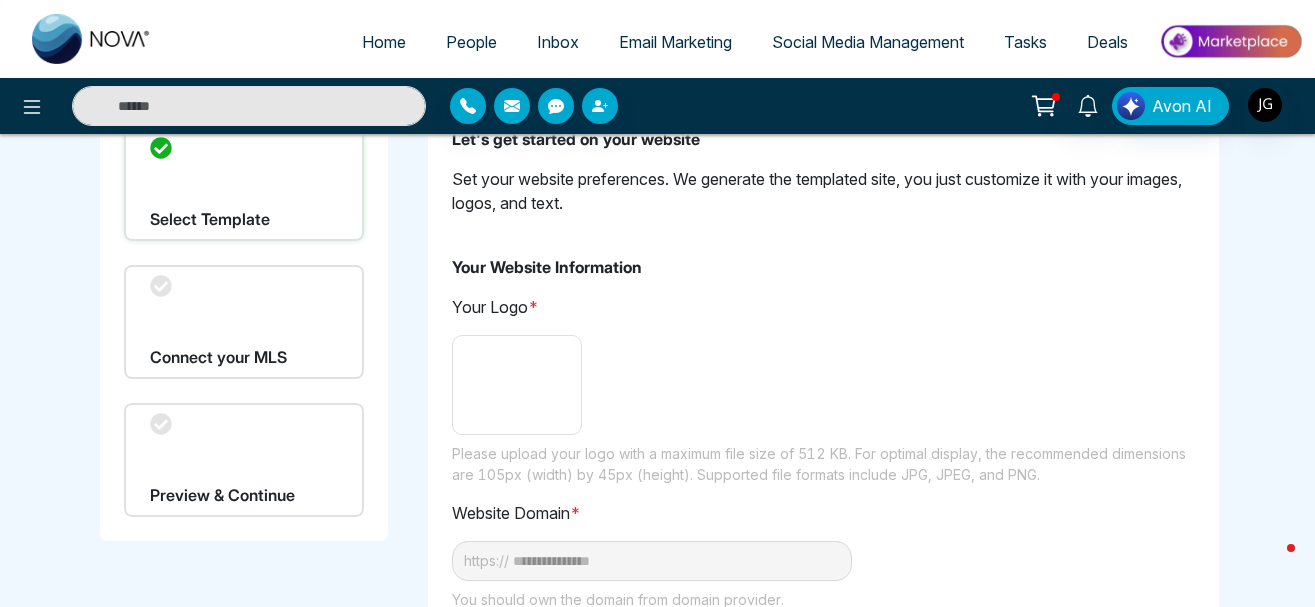 scroll, scrollTop: 102, scrollLeft: 0, axis: vertical 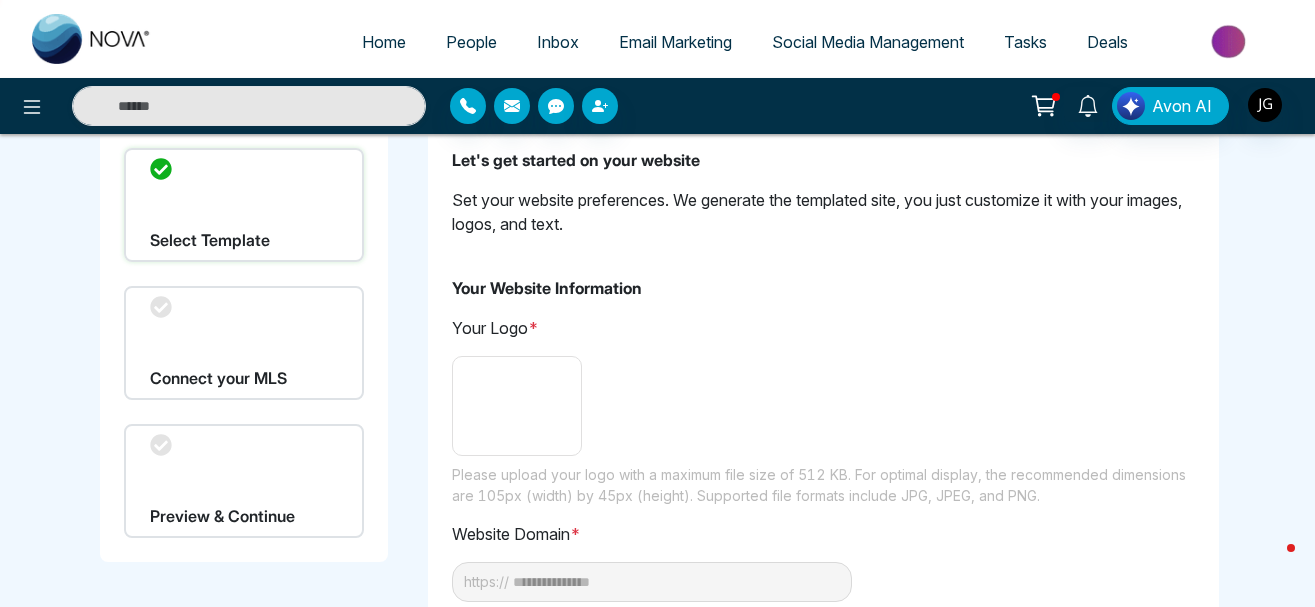 click on "Your Logo  *" at bounding box center (823, 328) 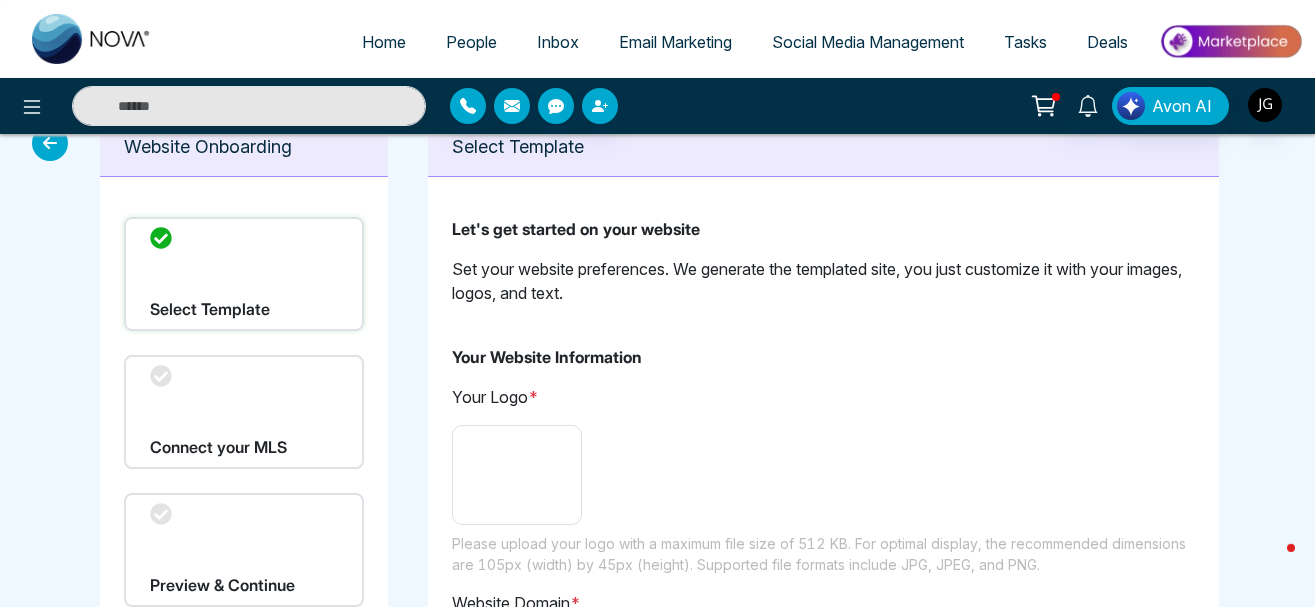 scroll, scrollTop: 0, scrollLeft: 0, axis: both 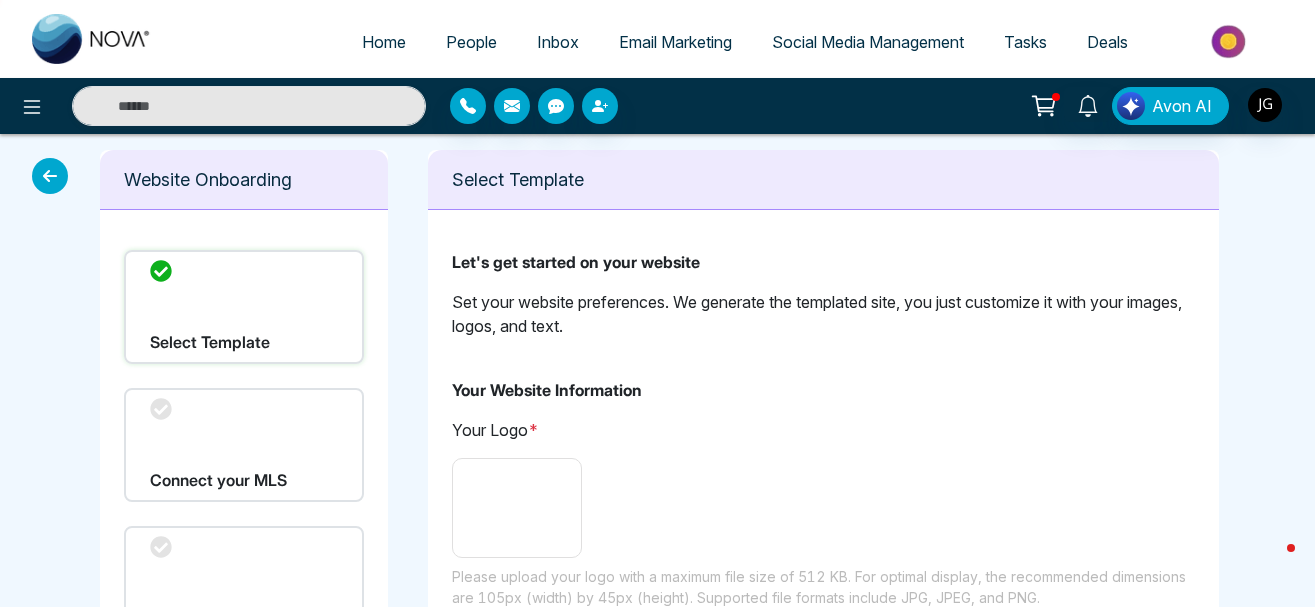 click on "Website Onboarding" at bounding box center [244, 179] 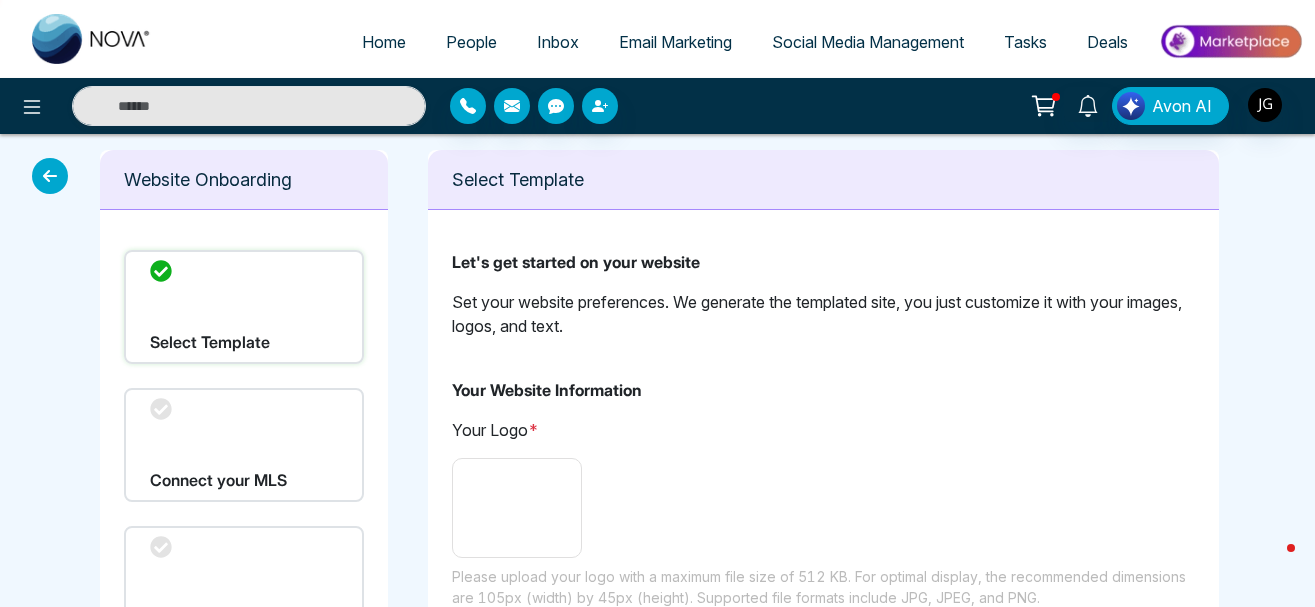 click at bounding box center (517, 508) 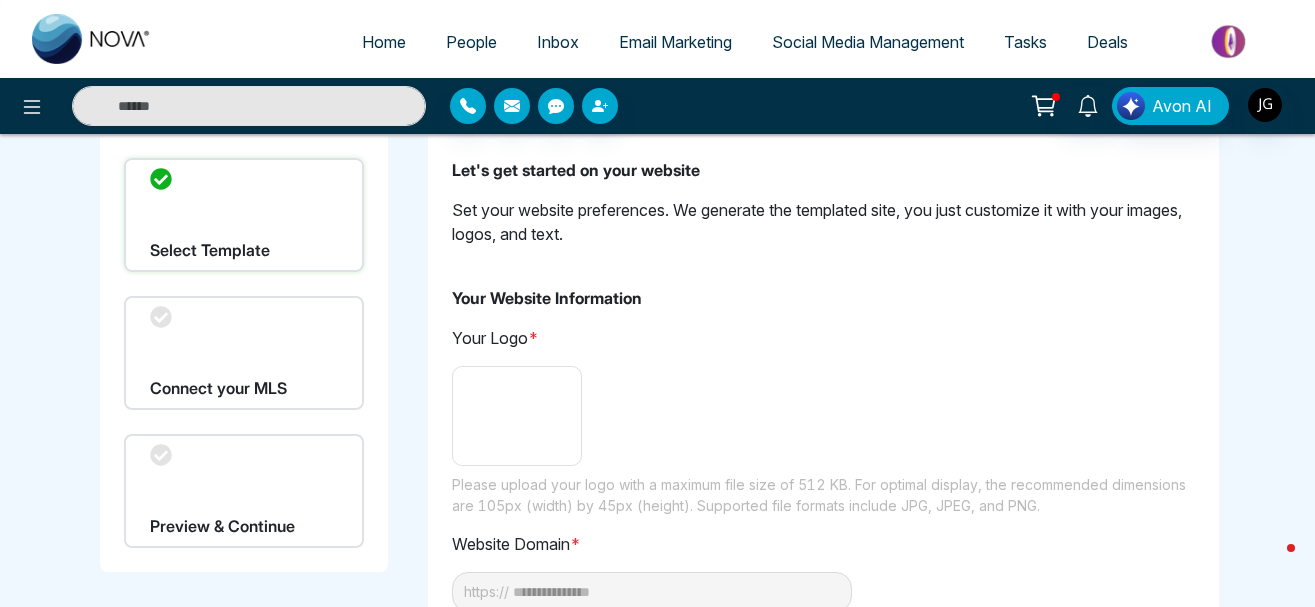 click on "Connect your MLS" at bounding box center [244, 353] 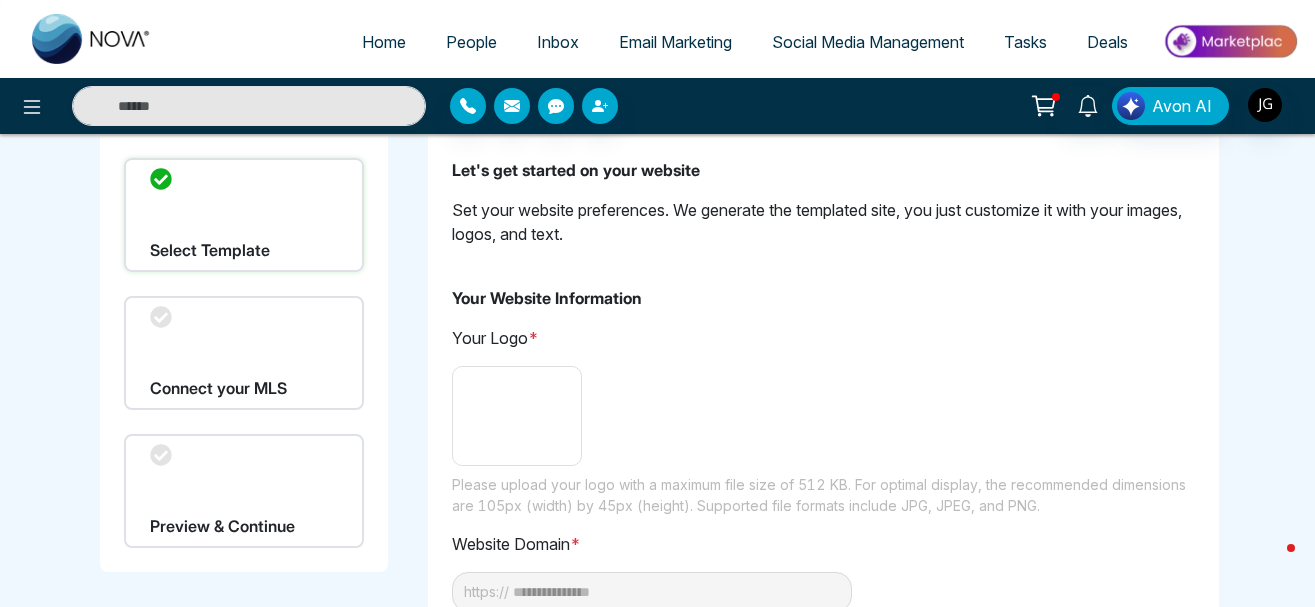 scroll, scrollTop: 89, scrollLeft: 0, axis: vertical 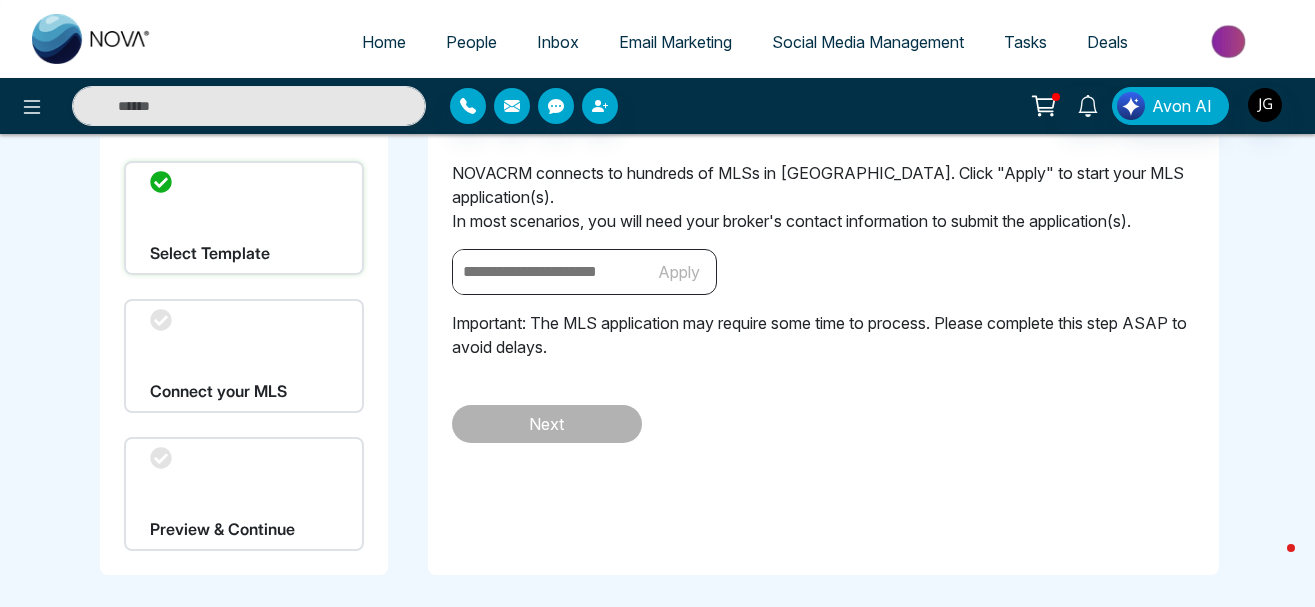 click on "Select Template" at bounding box center (244, 218) 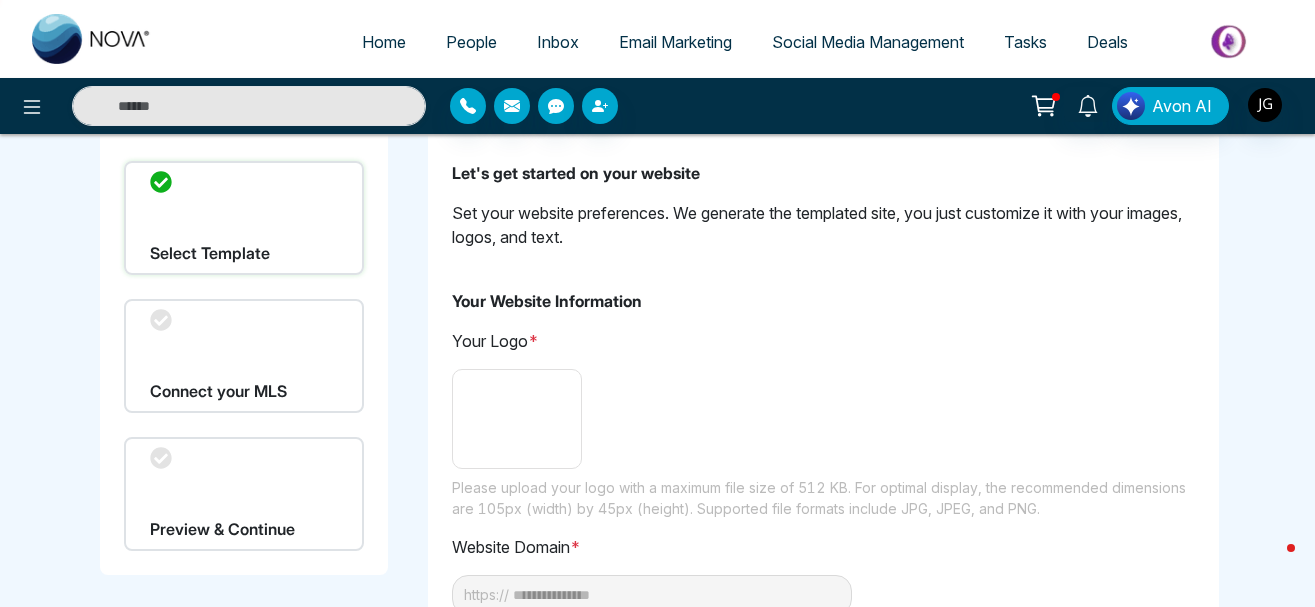 click on "Select Template" at bounding box center [244, 218] 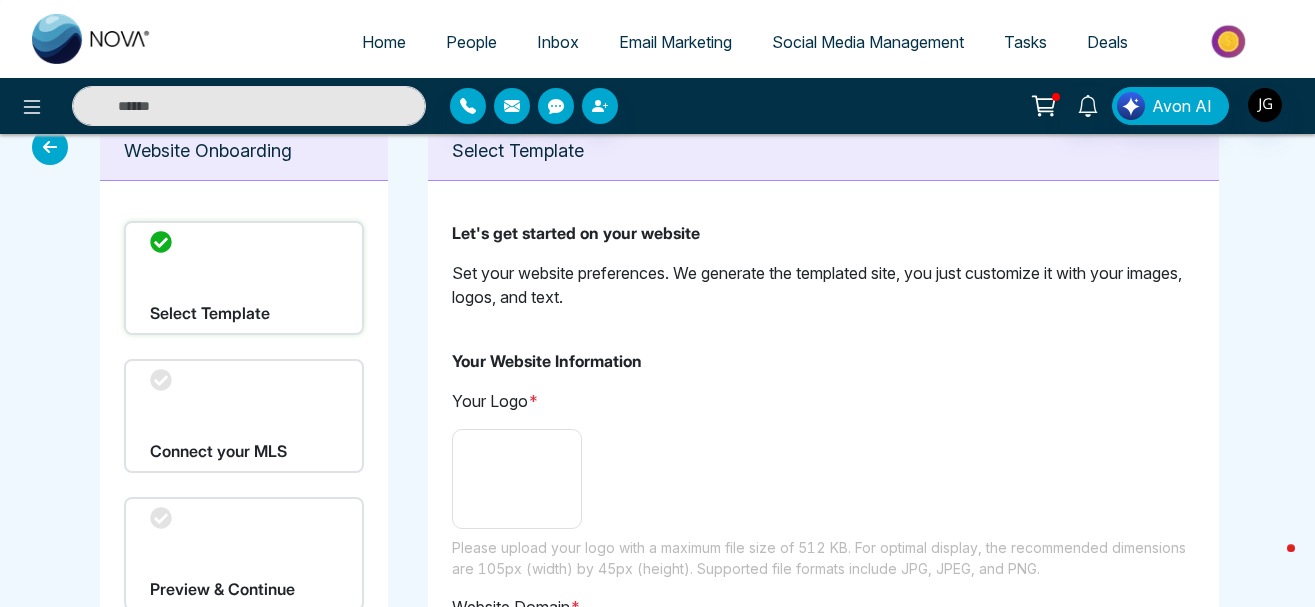 scroll, scrollTop: 0, scrollLeft: 0, axis: both 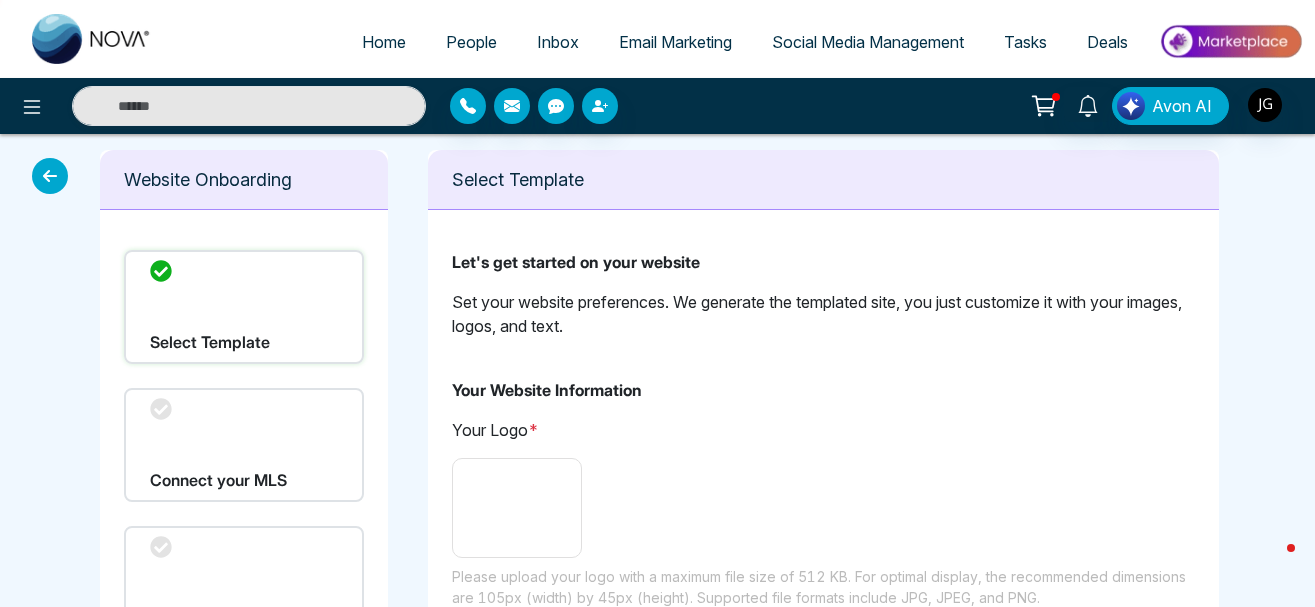 click at bounding box center (50, 176) 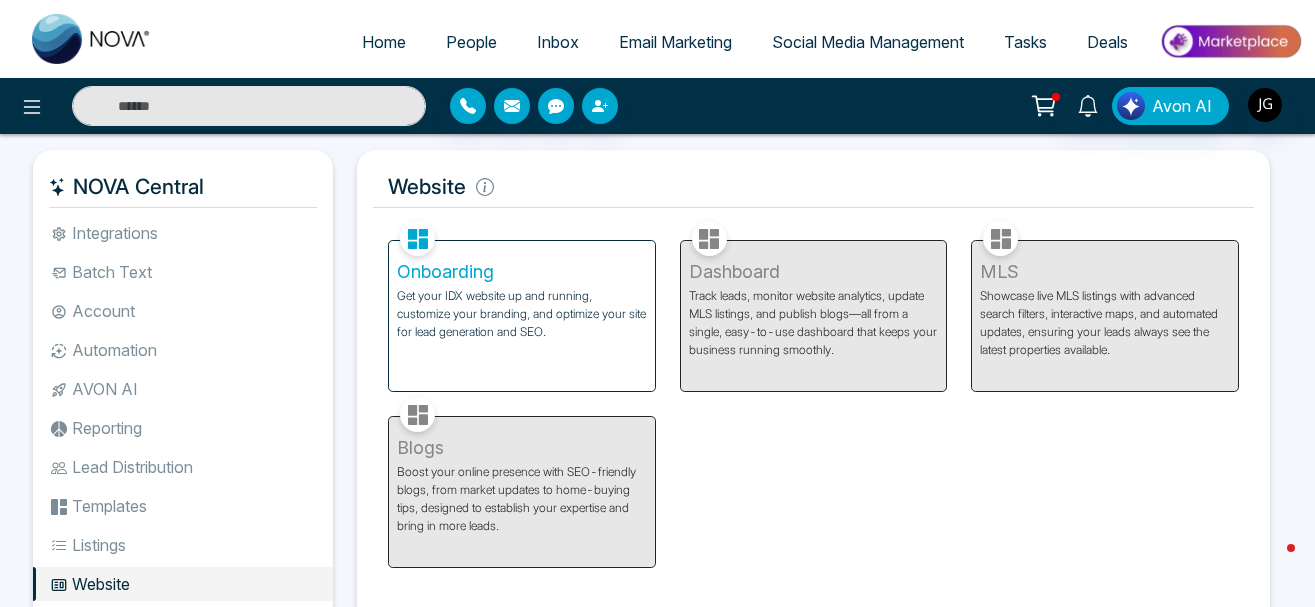 click 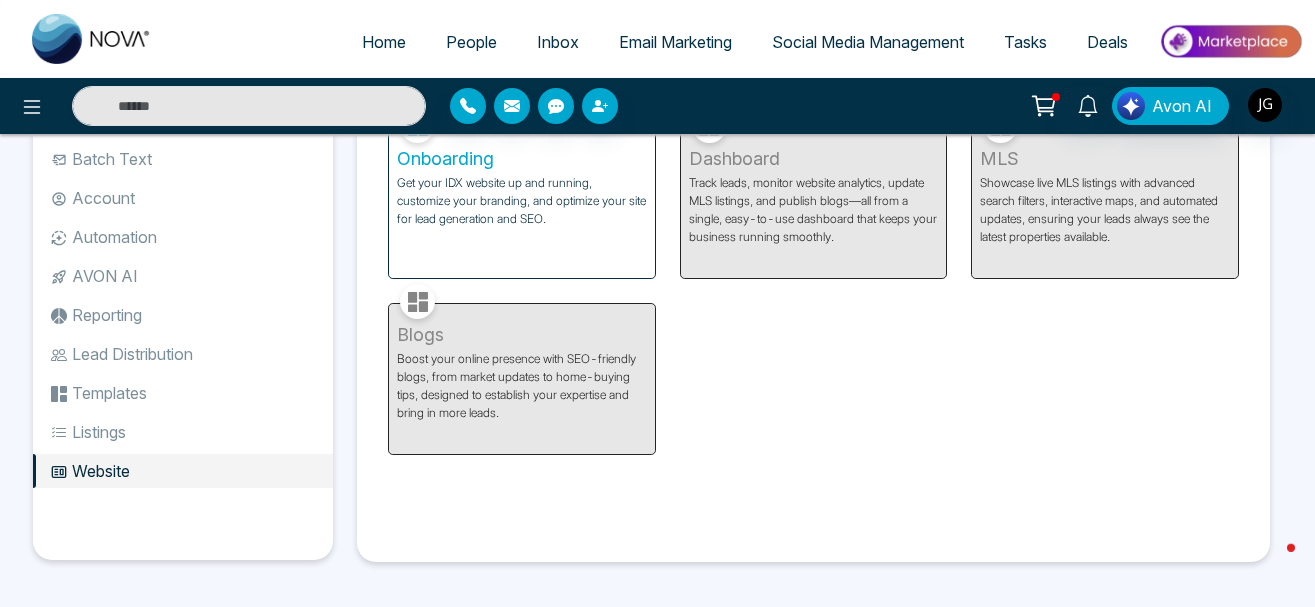 scroll, scrollTop: 116, scrollLeft: 0, axis: vertical 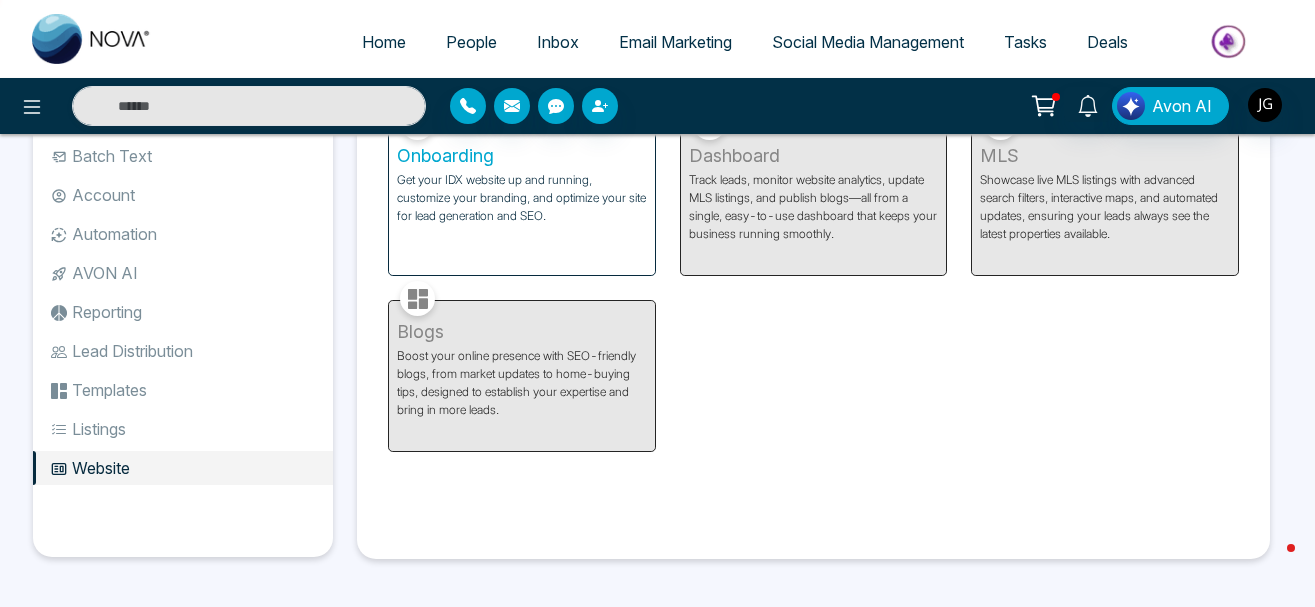 click on "Website" at bounding box center (183, 468) 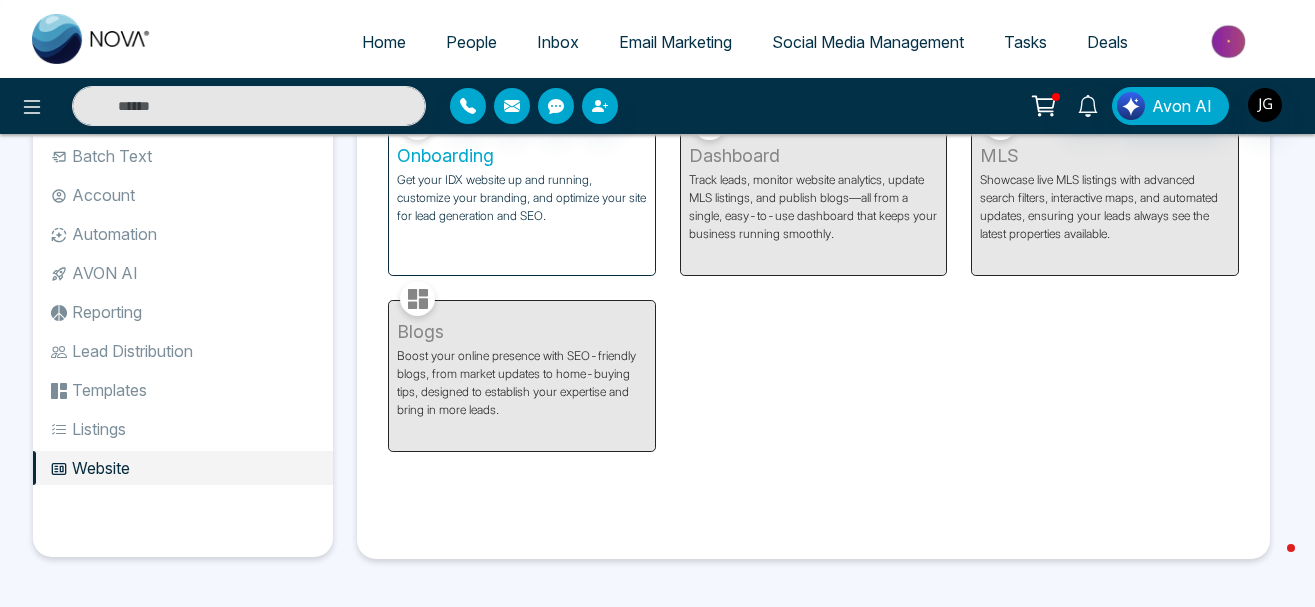 click on "Website" at bounding box center [183, 468] 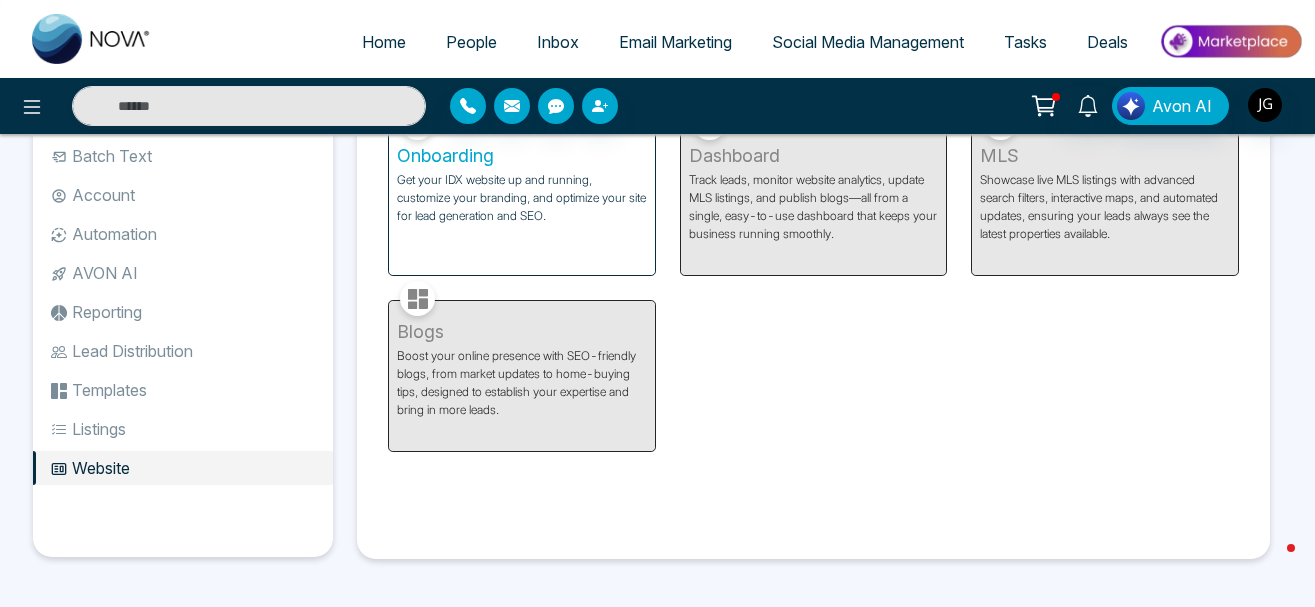 click on "Onboarding" at bounding box center (522, 156) 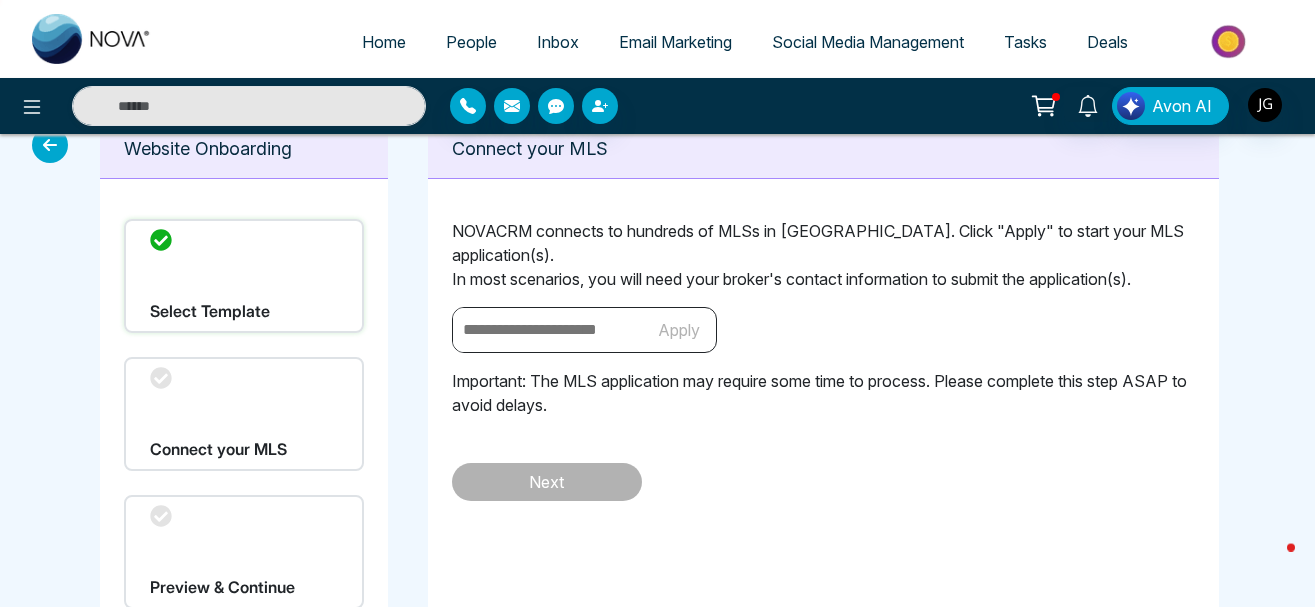 scroll, scrollTop: 0, scrollLeft: 0, axis: both 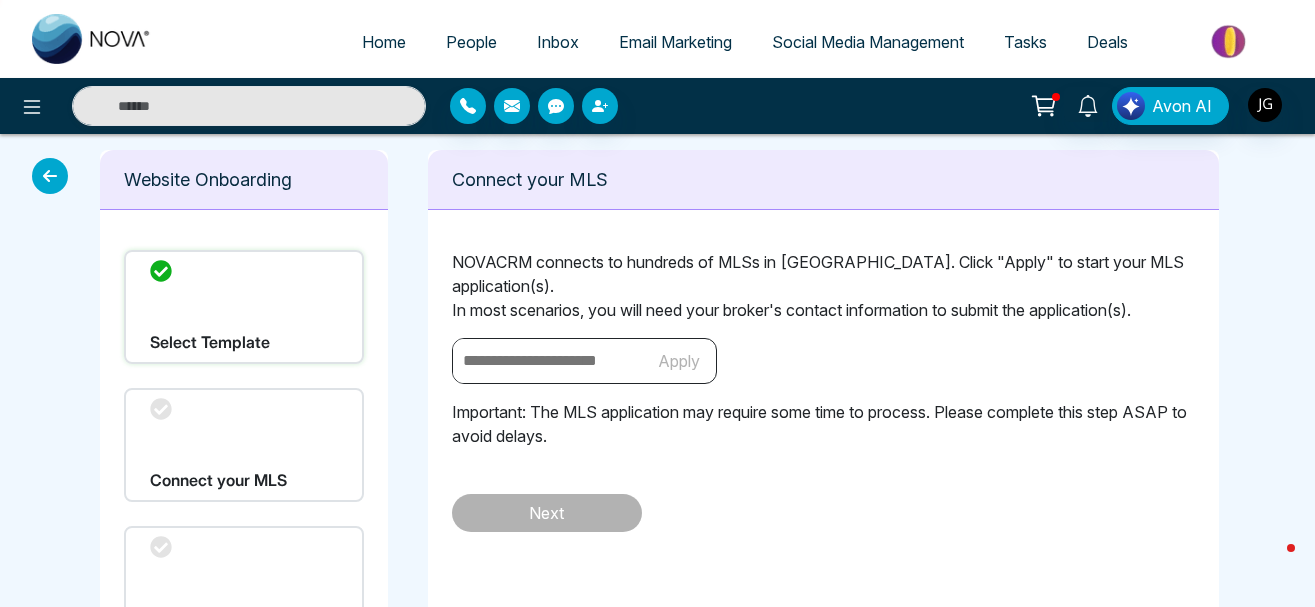click on "Select Template Connect your MLS Preview & Continue" at bounding box center [244, 445] 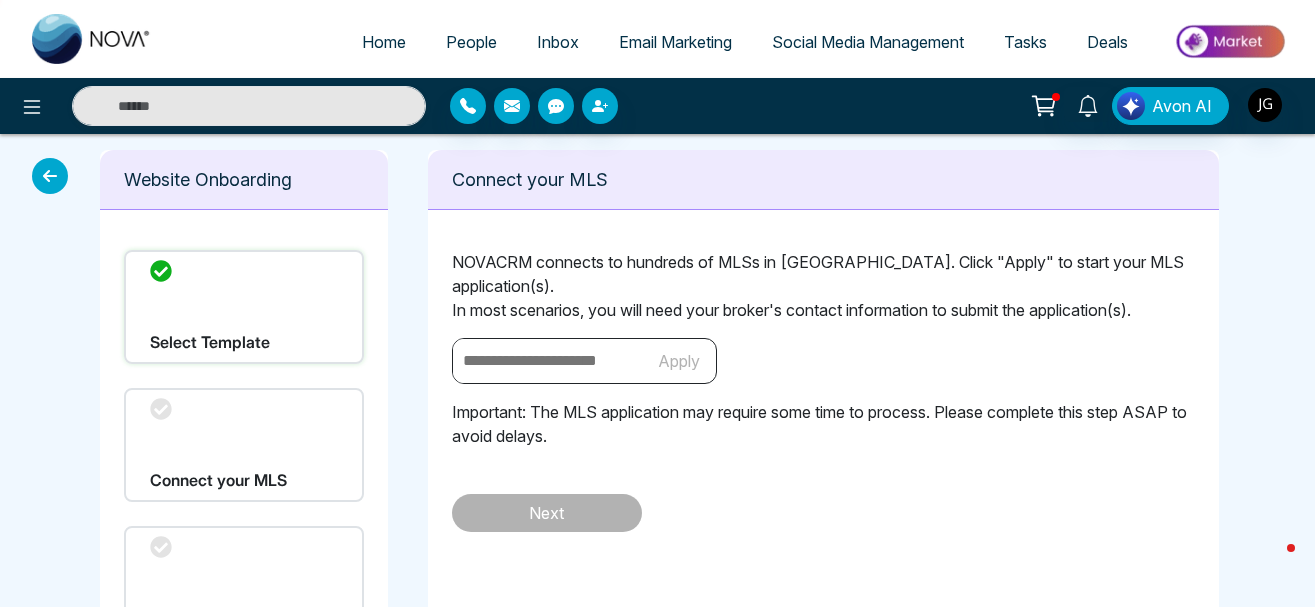 click on "Select Template" at bounding box center (244, 307) 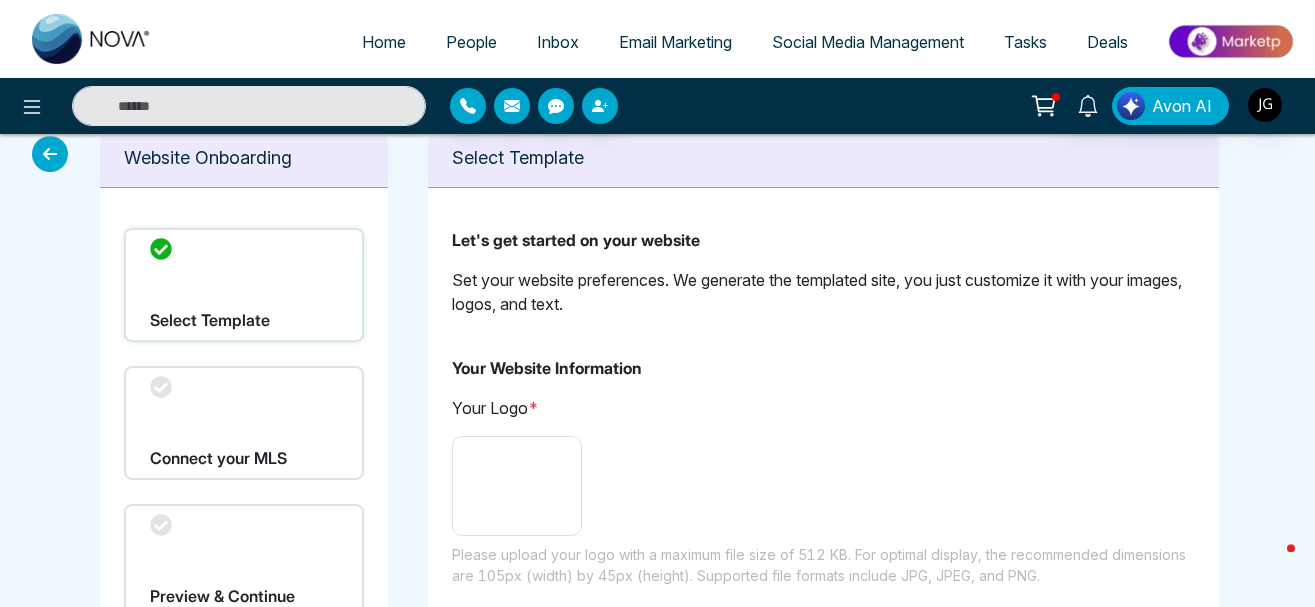 scroll, scrollTop: 306, scrollLeft: 0, axis: vertical 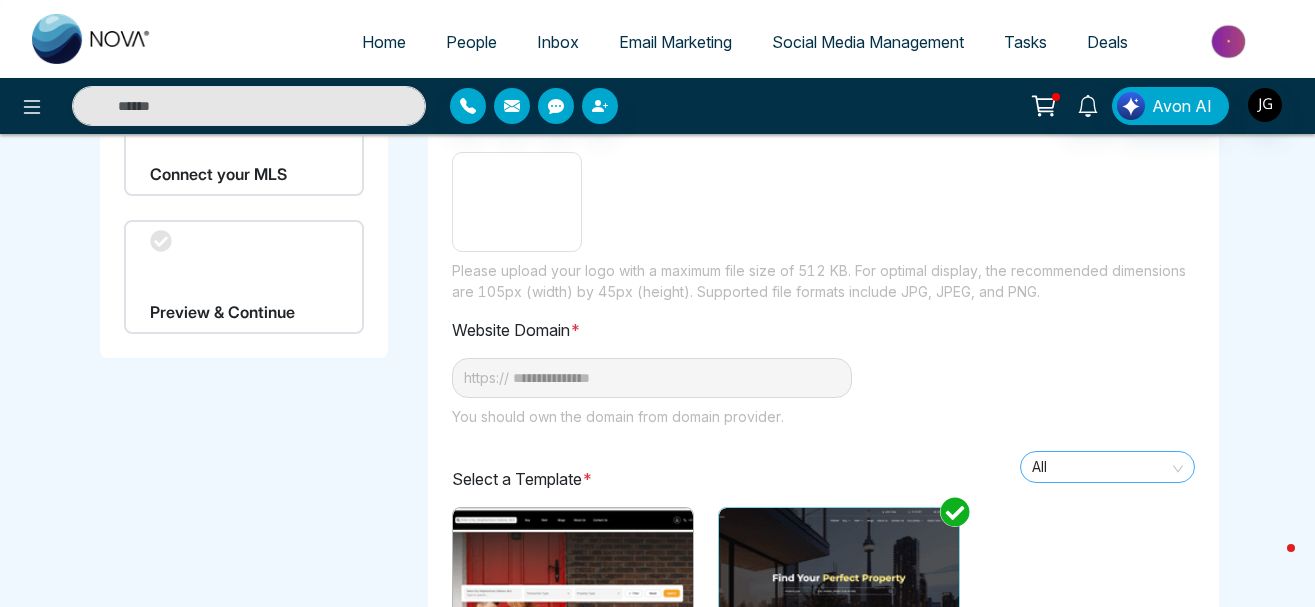 click on "All" at bounding box center [1107, 467] 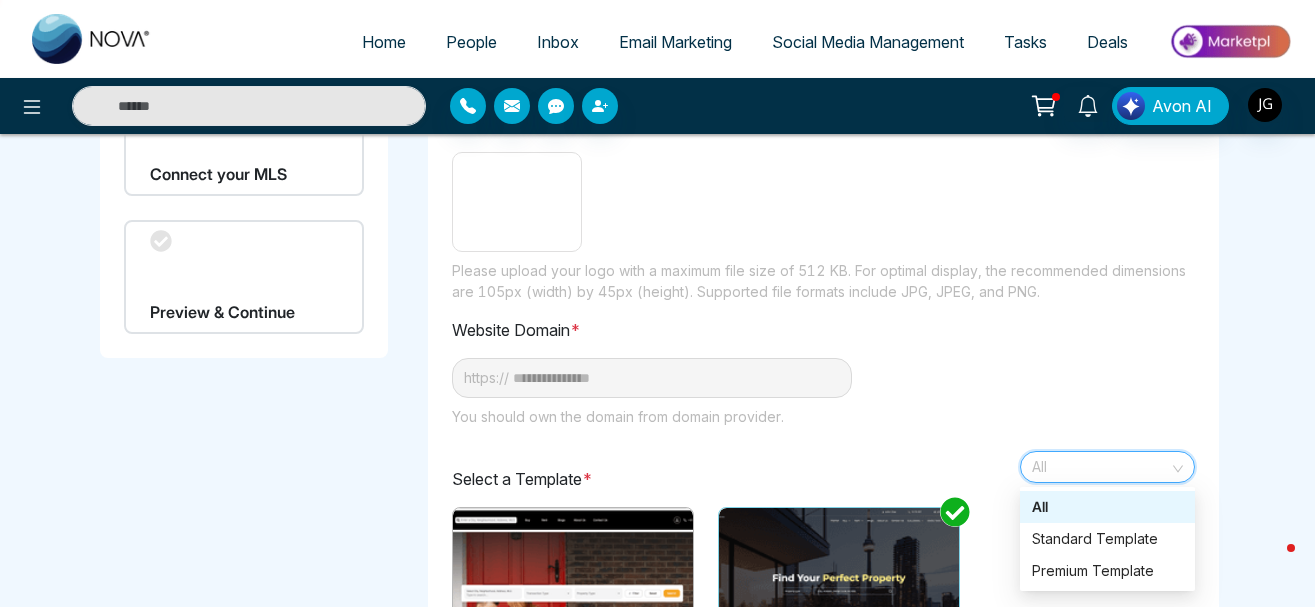 click on "All" at bounding box center (1107, 467) 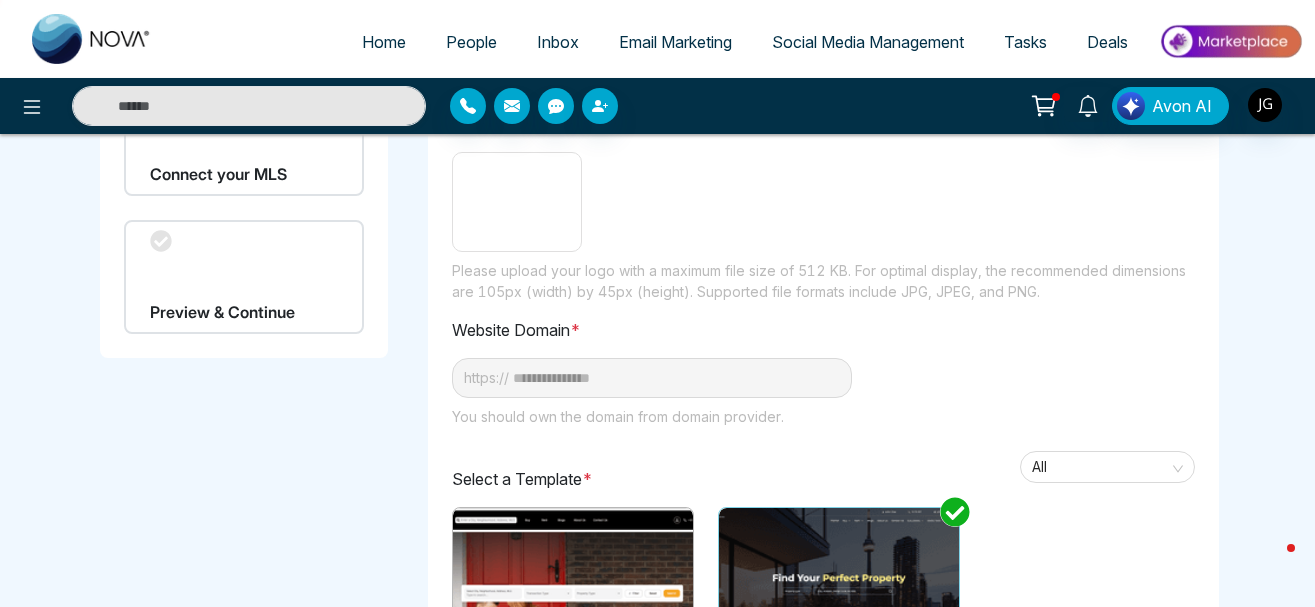 click on "**********" at bounding box center [823, 412] 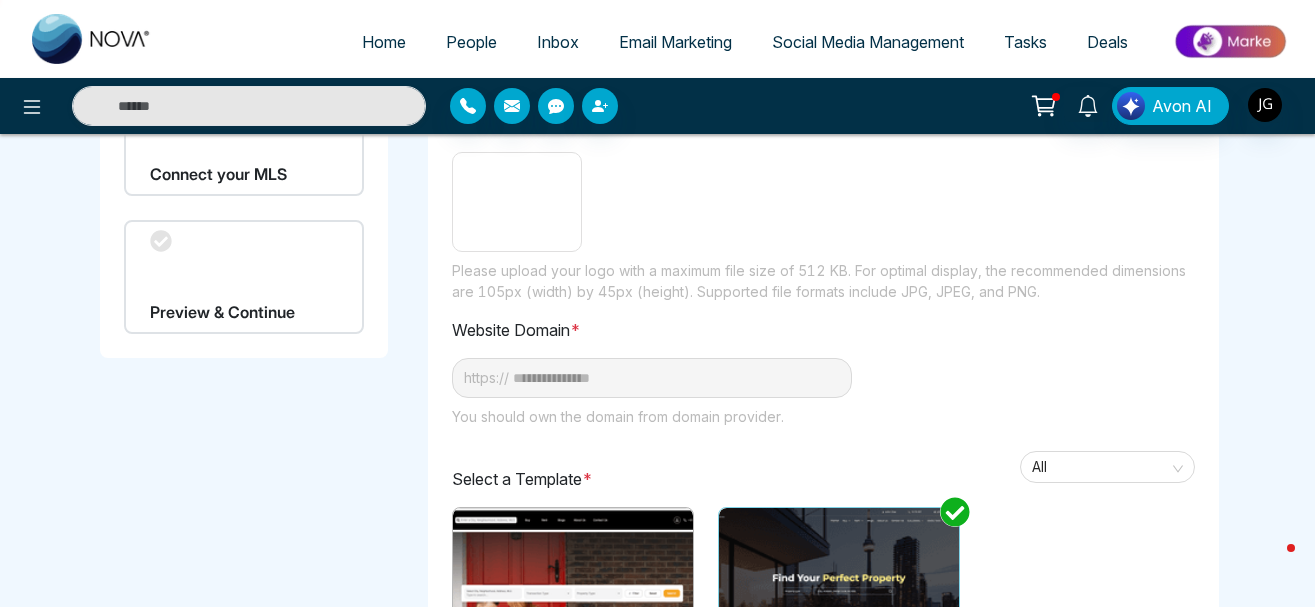 click on "**********" at bounding box center [652, 378] 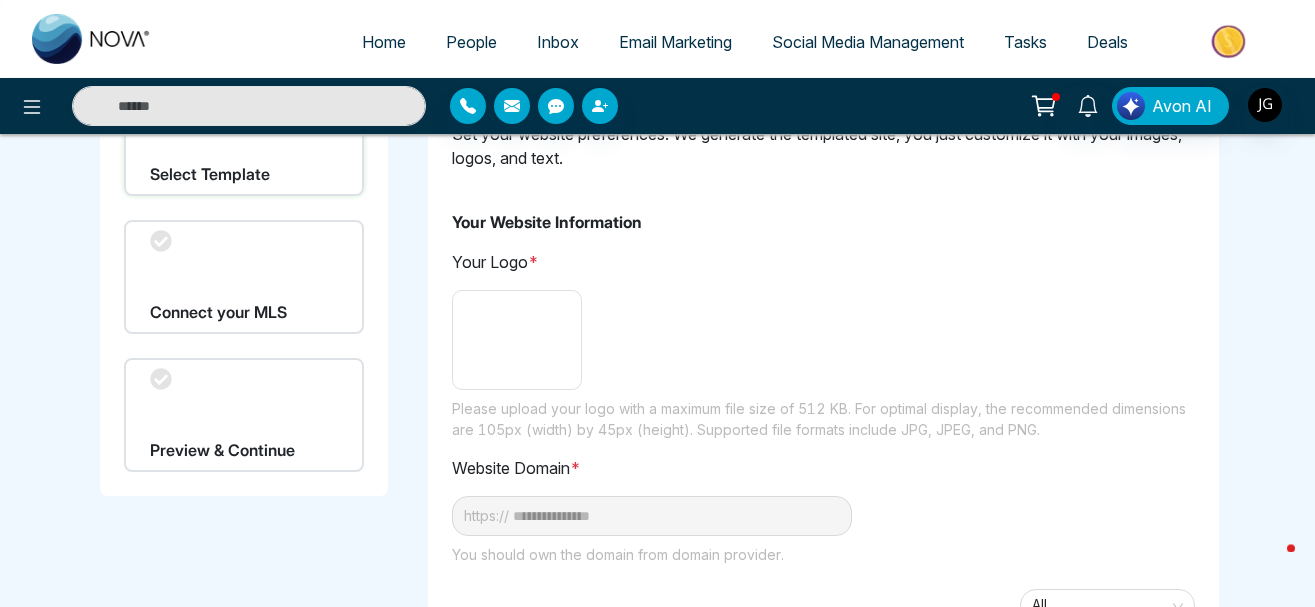 scroll, scrollTop: 0, scrollLeft: 0, axis: both 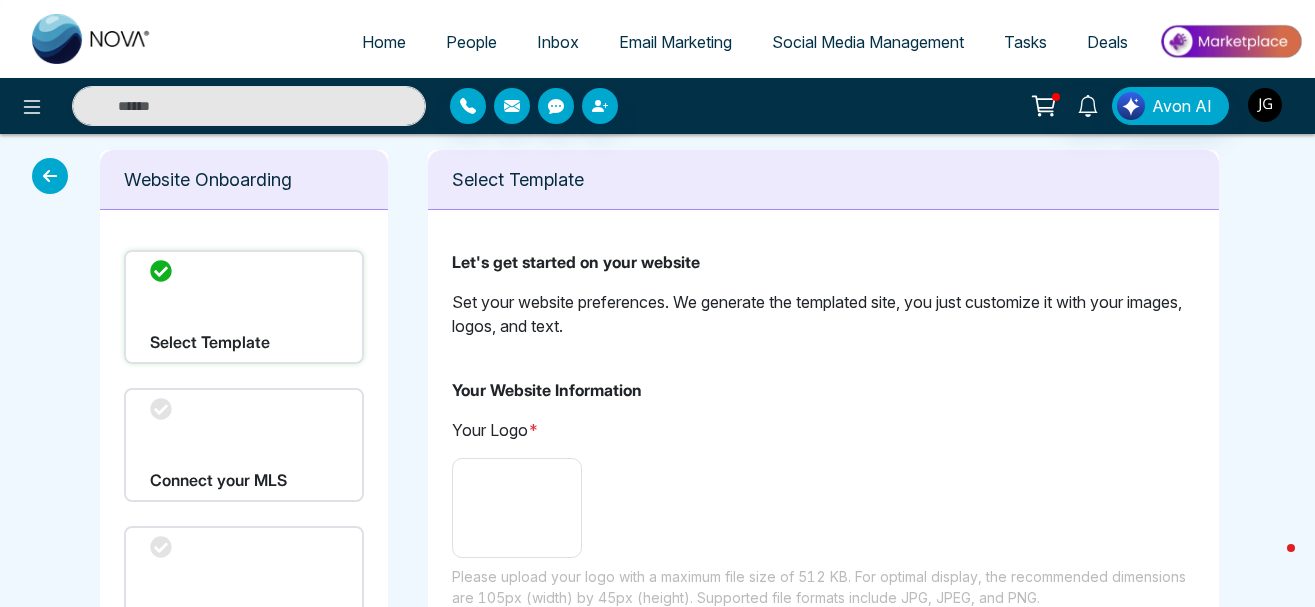 click at bounding box center [1265, 105] 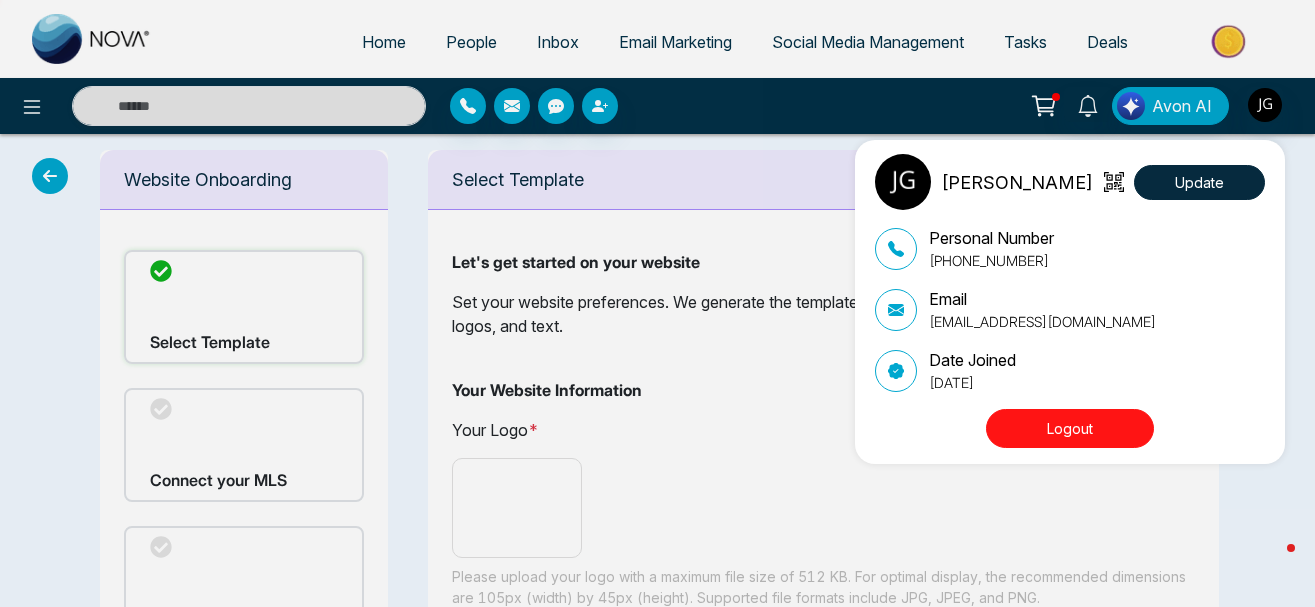 click on "[PERSON_NAME] Update Personal Number [PHONE_NUMBER] Email [EMAIL_ADDRESS][DOMAIN_NAME] Date Joined [DATE] Logout" at bounding box center (657, 303) 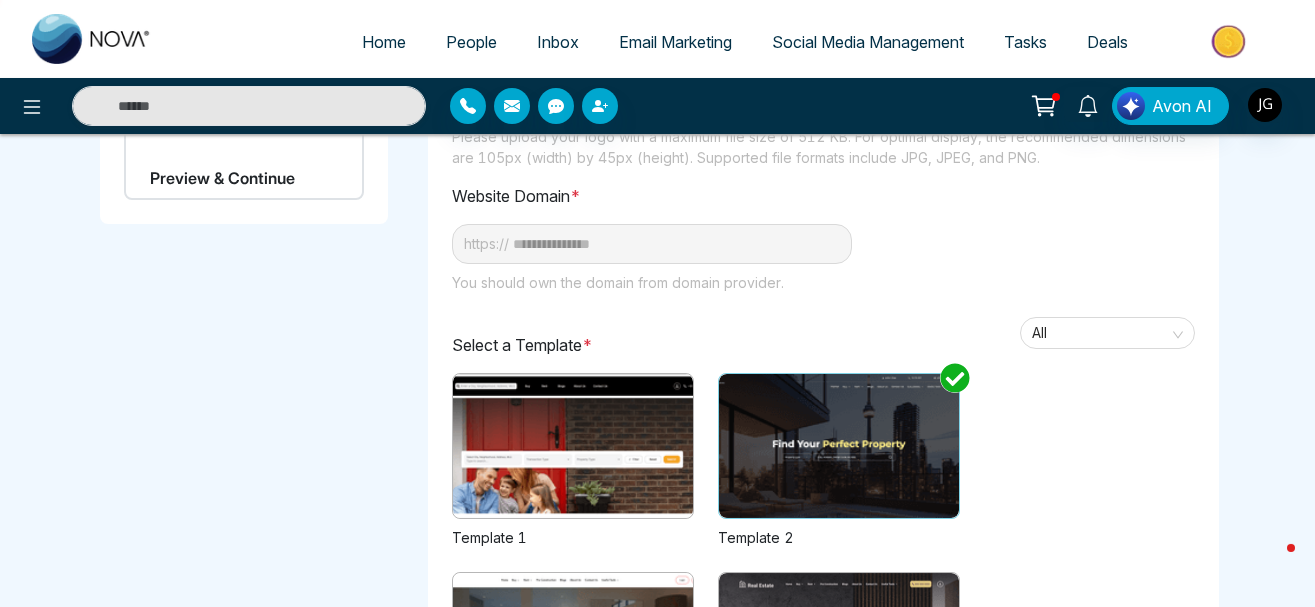 scroll, scrollTop: 408, scrollLeft: 0, axis: vertical 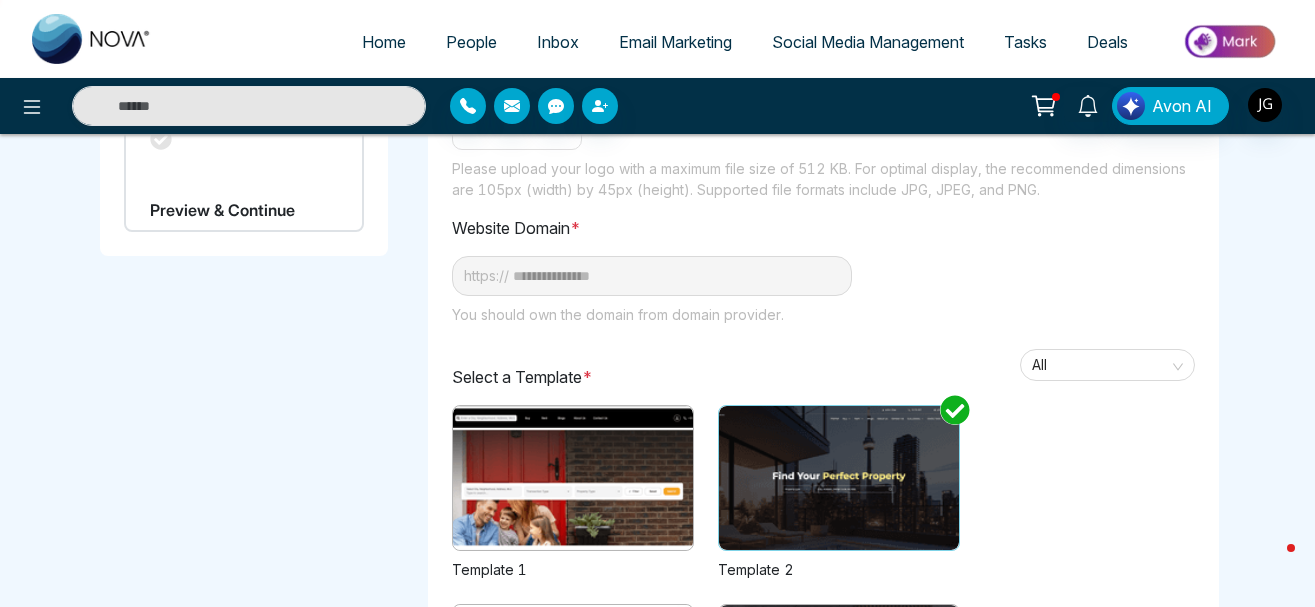 click on "**********" at bounding box center [823, 310] 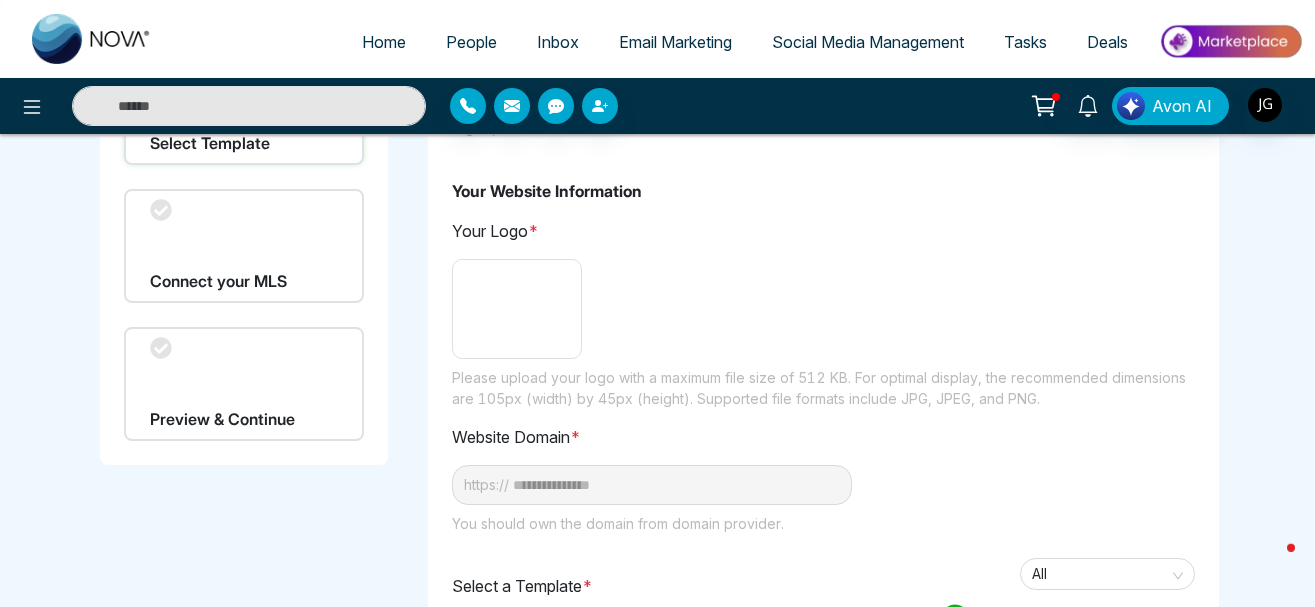 scroll, scrollTop: 102, scrollLeft: 0, axis: vertical 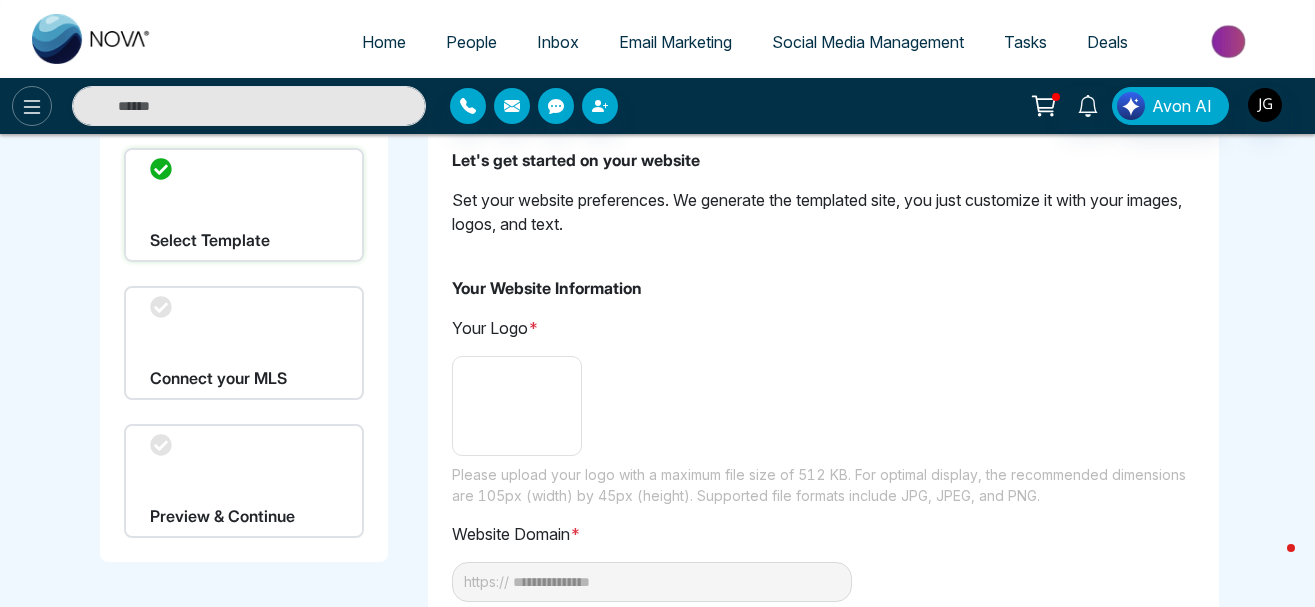 click 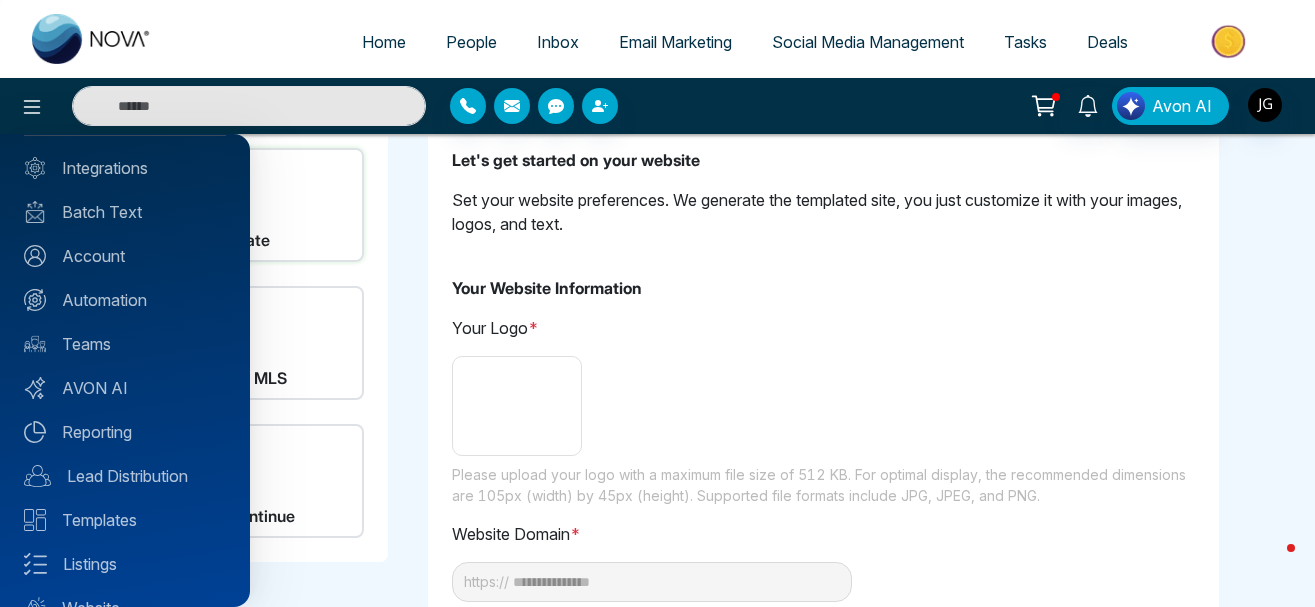scroll, scrollTop: 203, scrollLeft: 0, axis: vertical 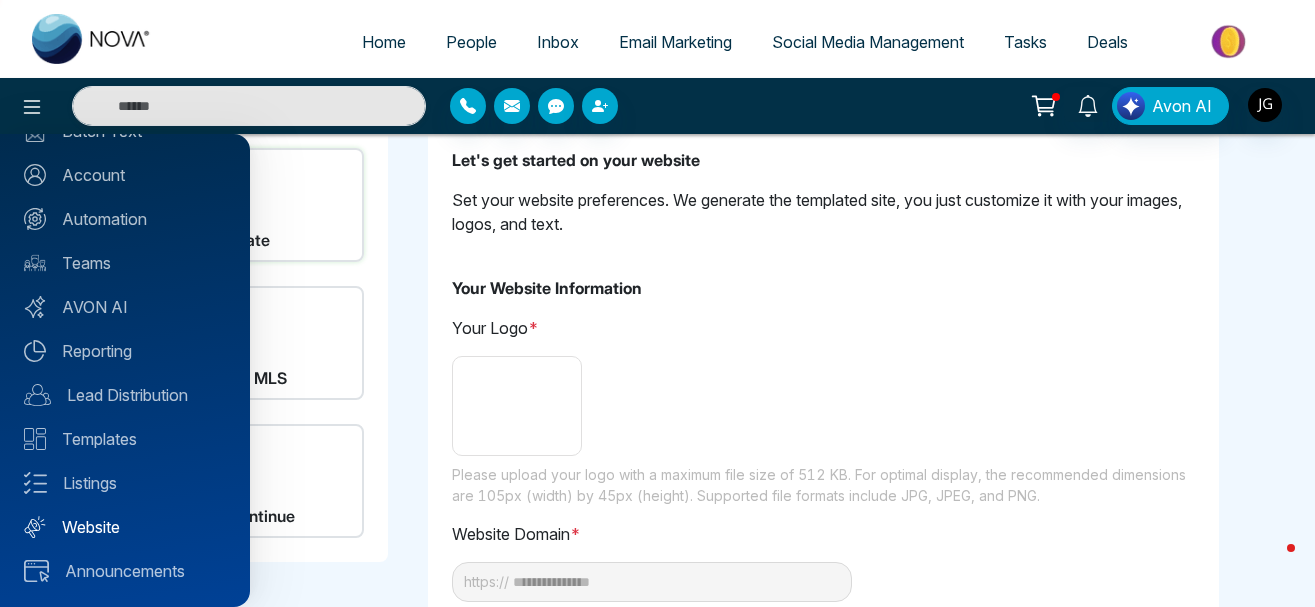 click on "Website" at bounding box center (125, 527) 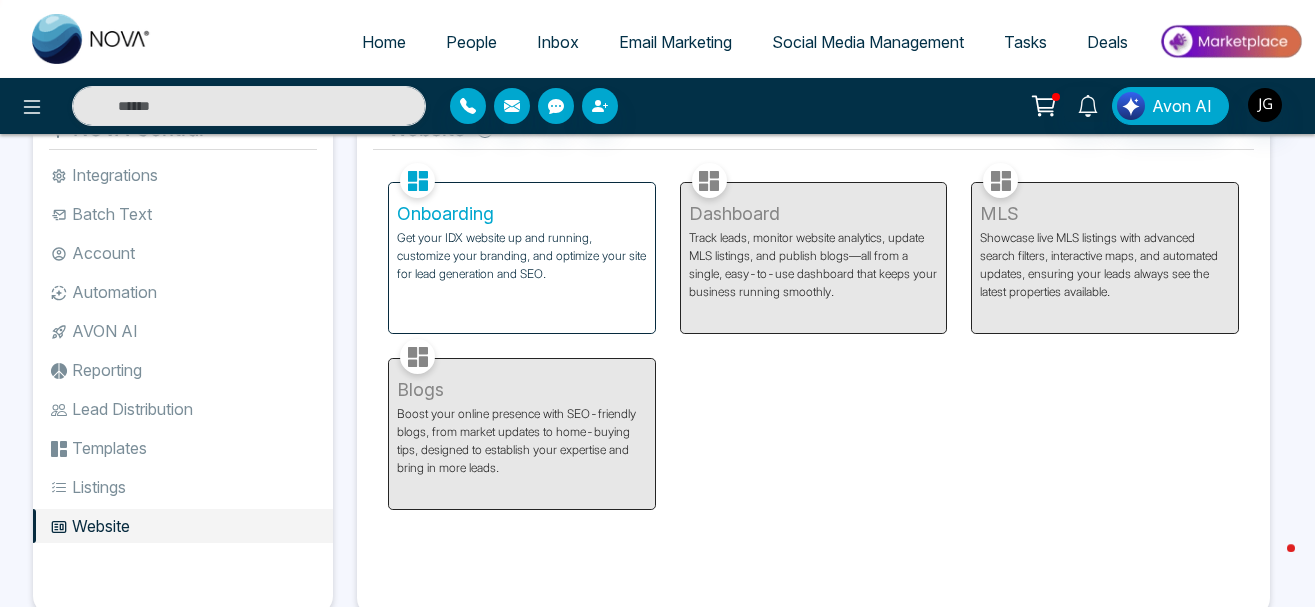 scroll, scrollTop: 116, scrollLeft: 0, axis: vertical 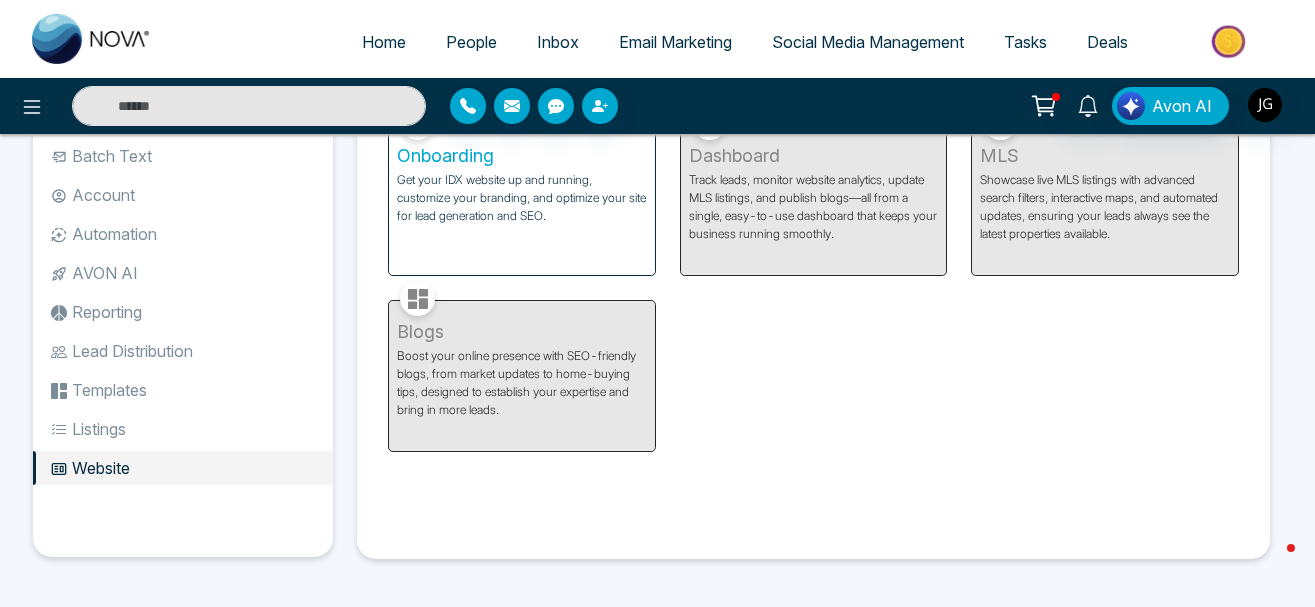 click on "Templates" at bounding box center [183, 390] 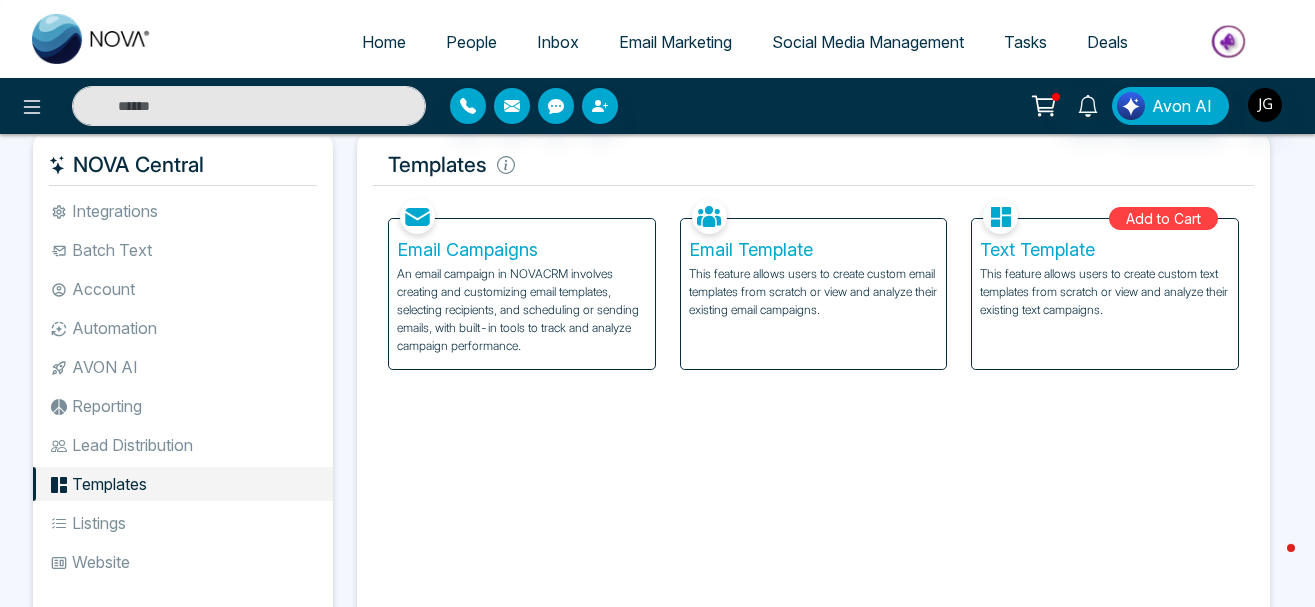 scroll, scrollTop: 0, scrollLeft: 0, axis: both 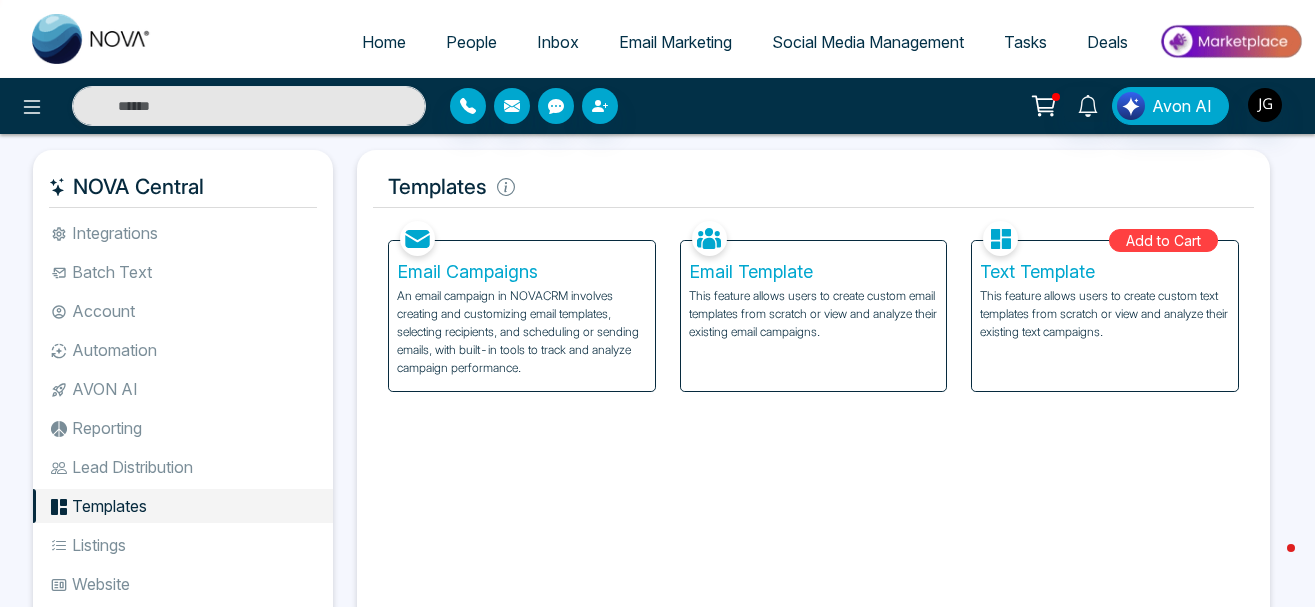 click on "Website" at bounding box center [183, 584] 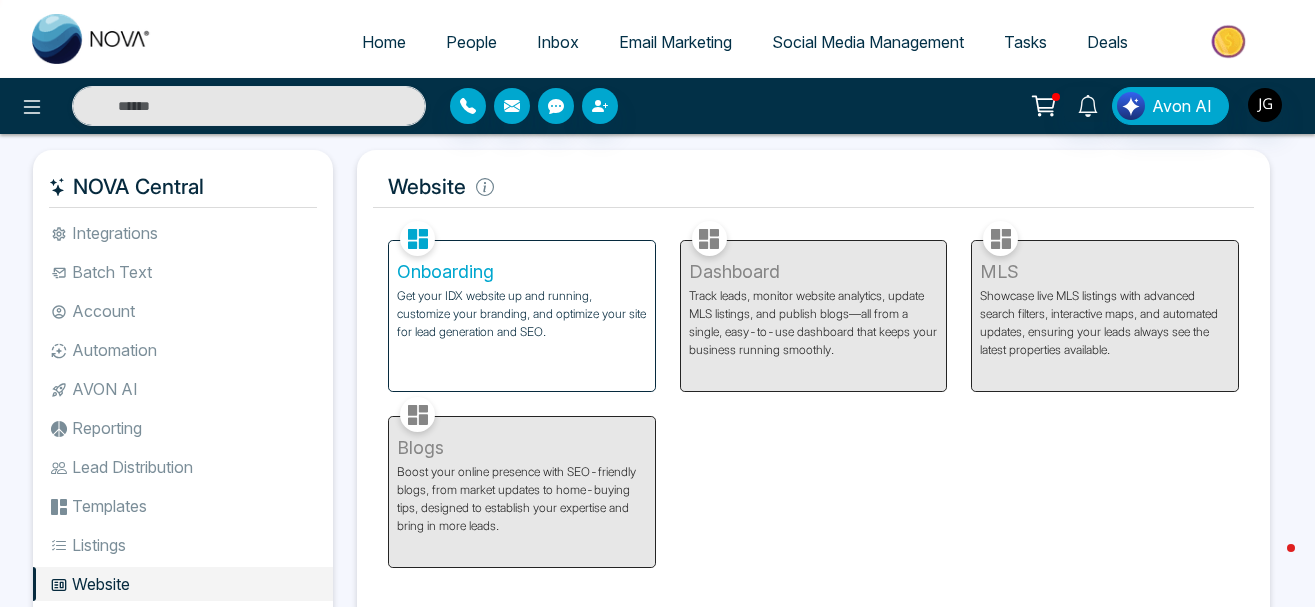 click on "Onboarding Get your IDX website up and running, customize your branding, and optimize your site for lead generation and SEO." at bounding box center (522, 316) 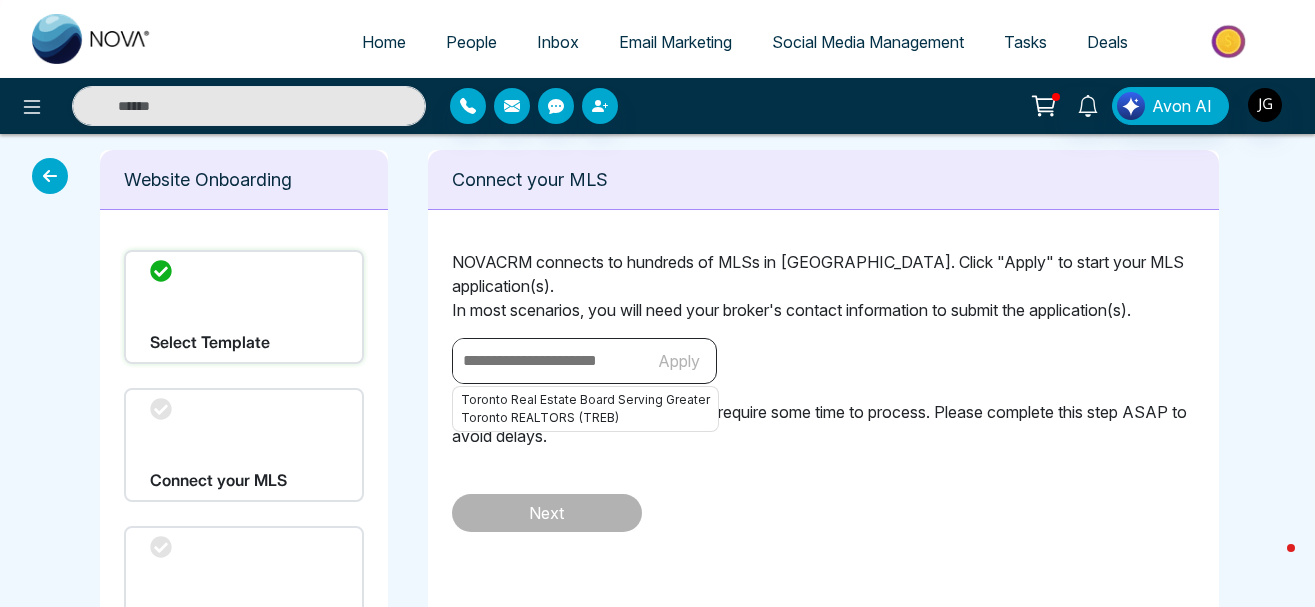 click at bounding box center (548, 361) 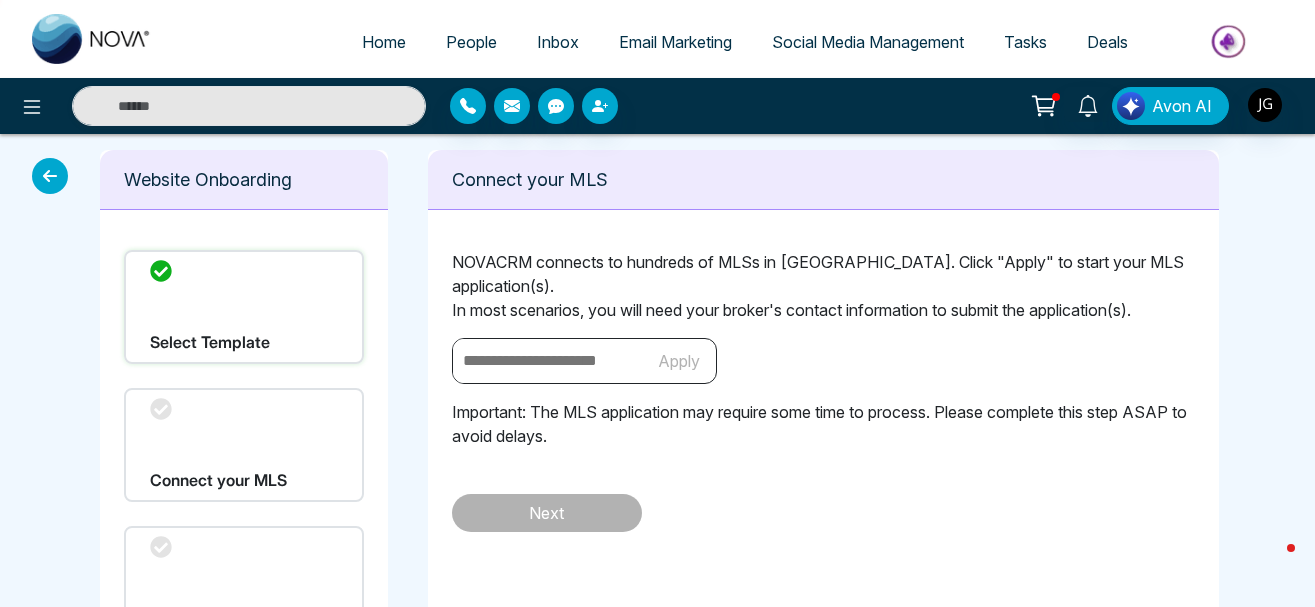 click on "Select Template" at bounding box center (244, 307) 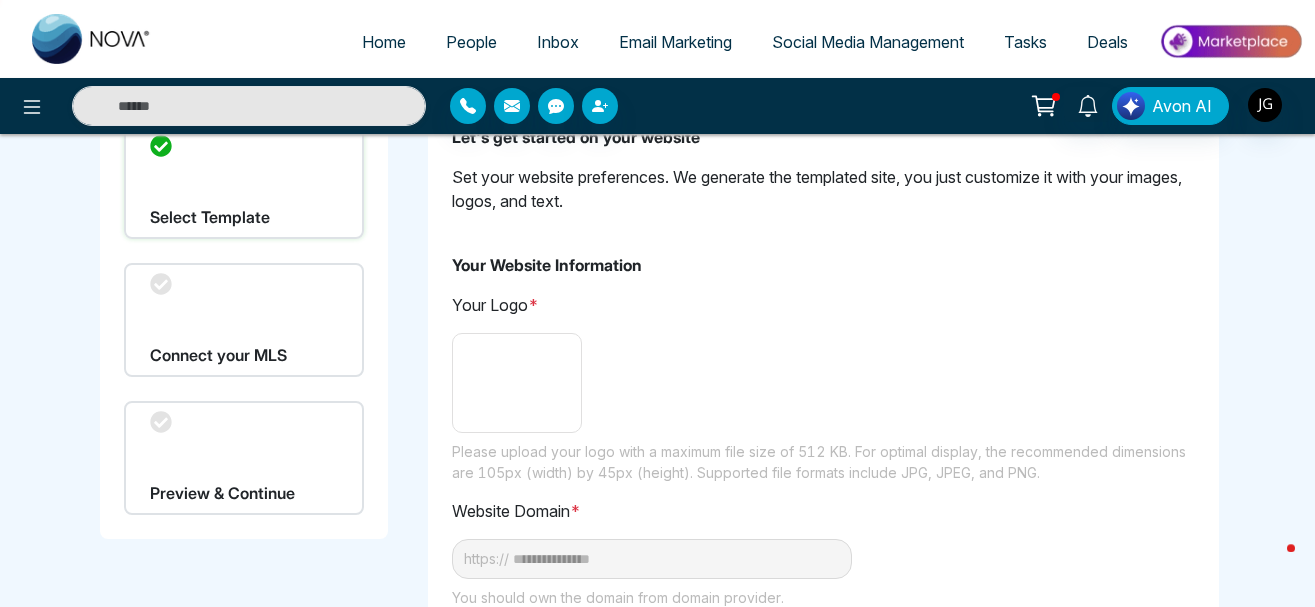 scroll, scrollTop: 204, scrollLeft: 0, axis: vertical 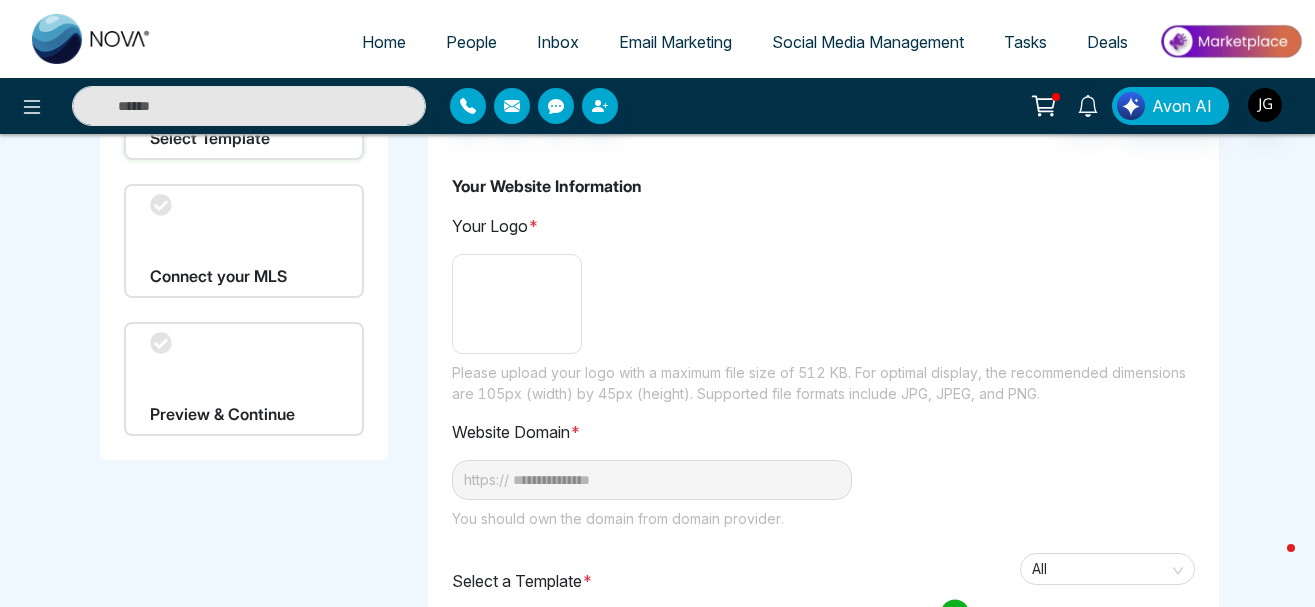 click at bounding box center [517, 304] 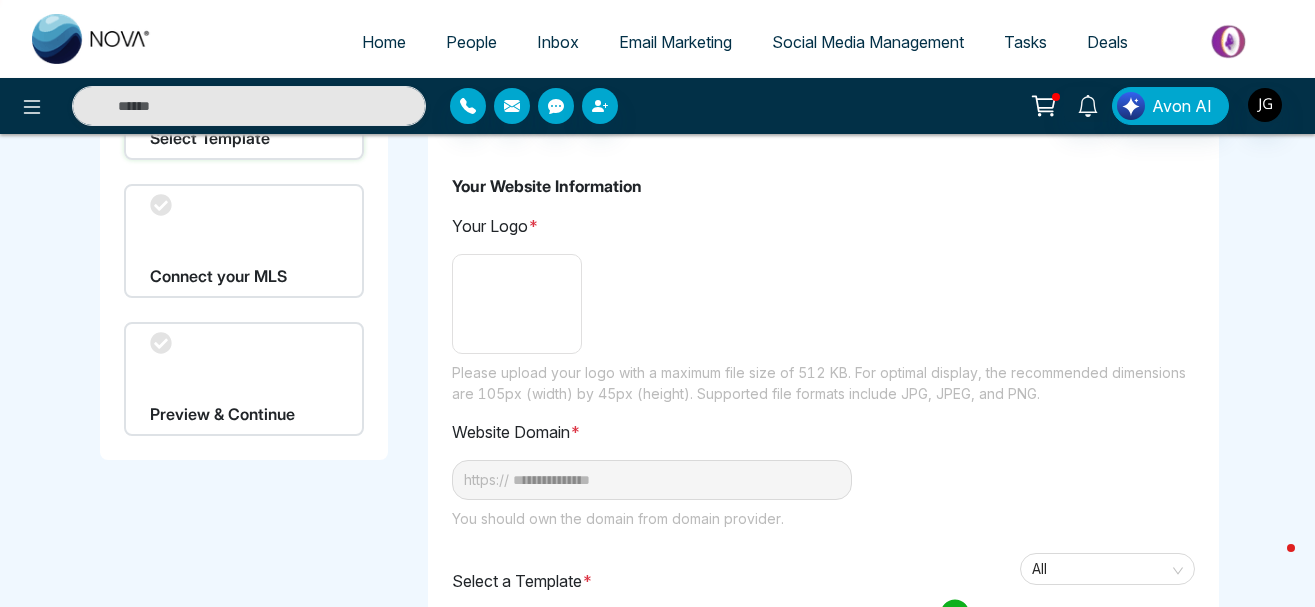 click at bounding box center [517, 304] 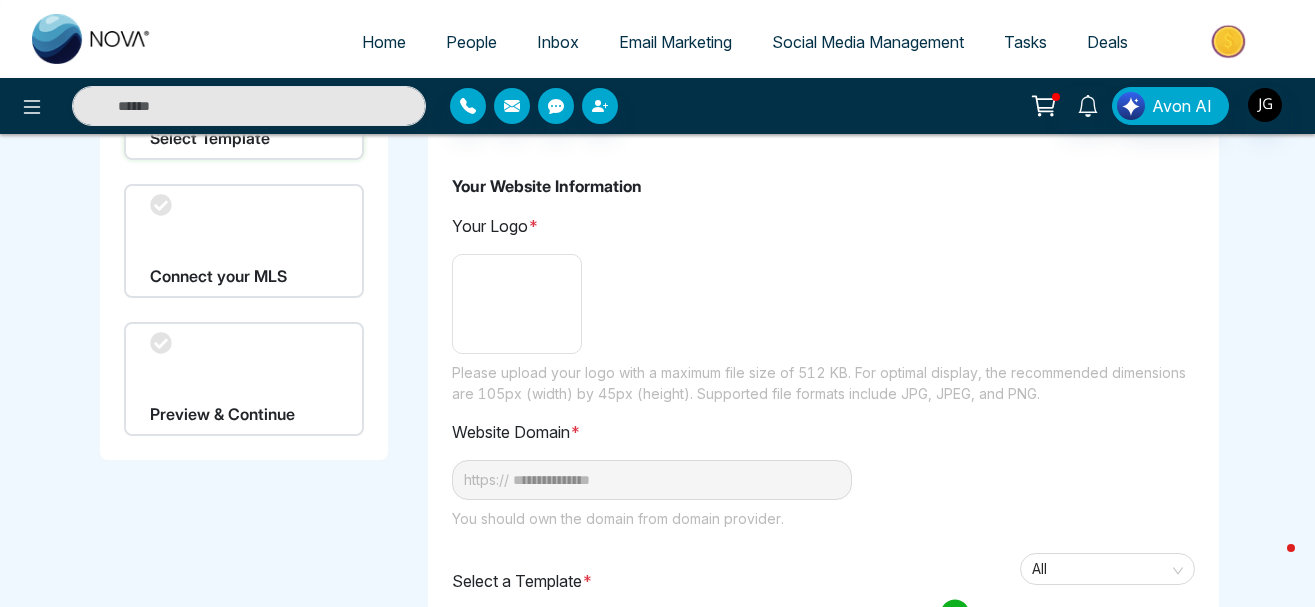 click on "**********" at bounding box center (652, 480) 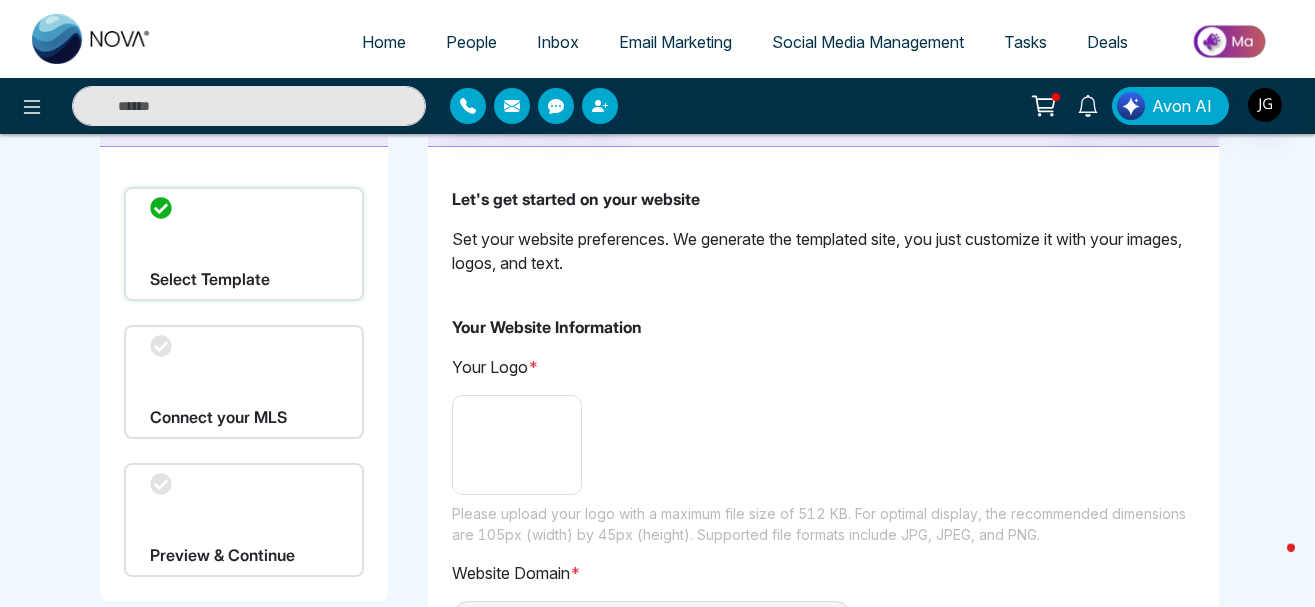 scroll, scrollTop: 0, scrollLeft: 0, axis: both 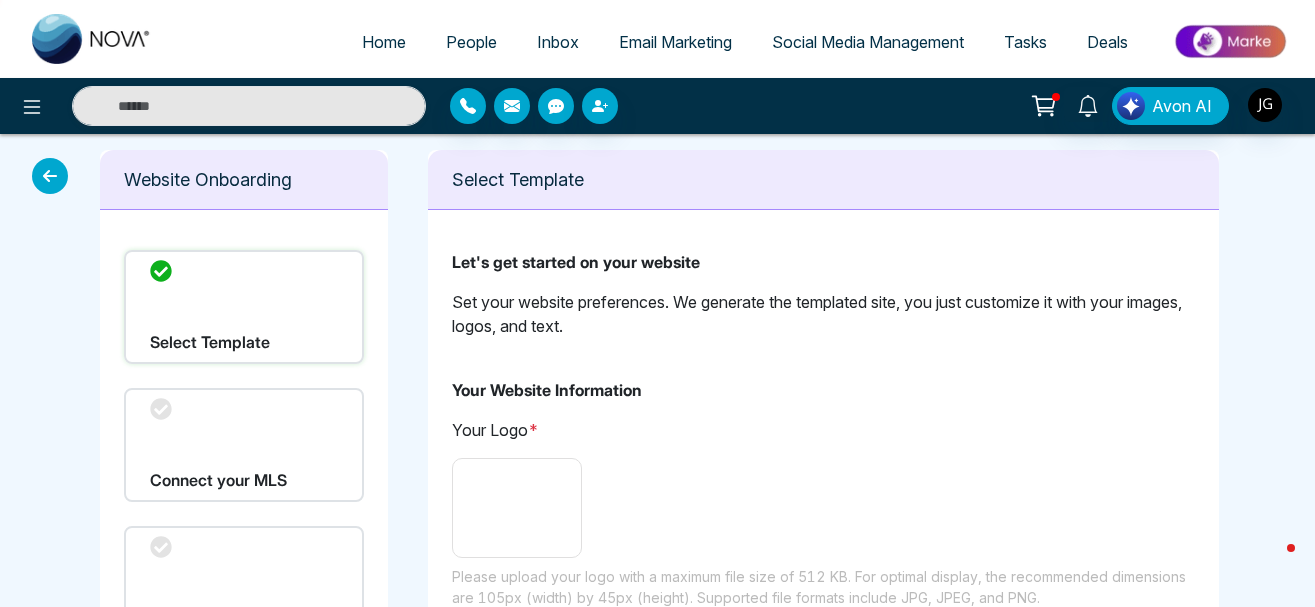 click on "Your Website Information" at bounding box center (823, 390) 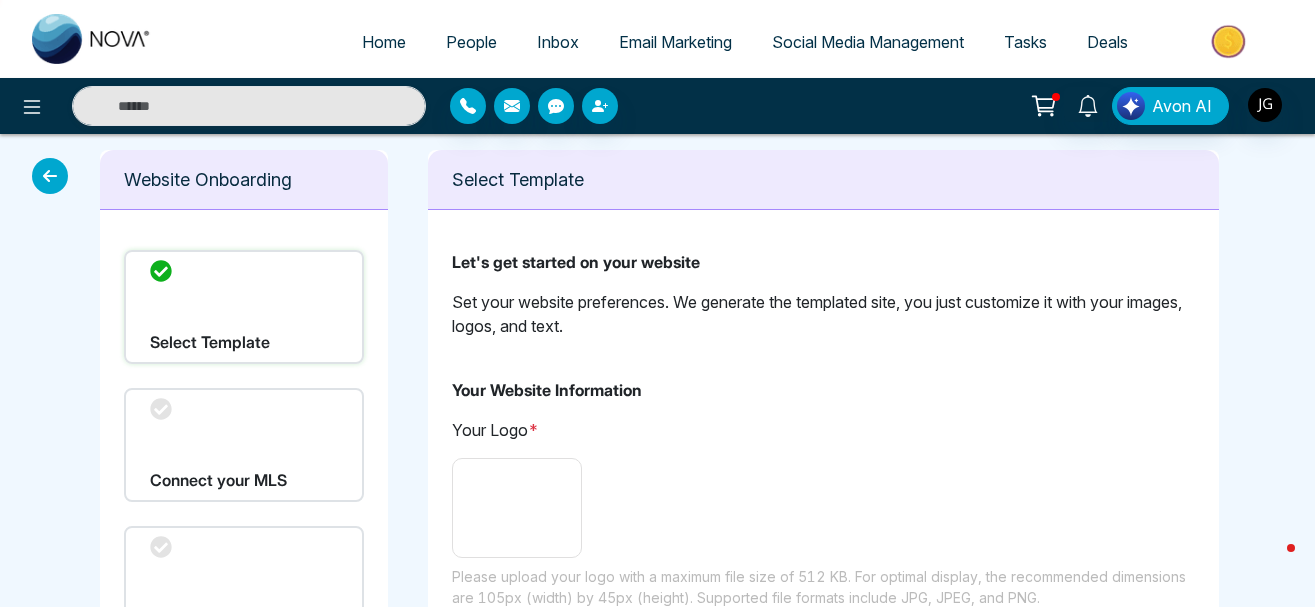 click at bounding box center [517, 508] 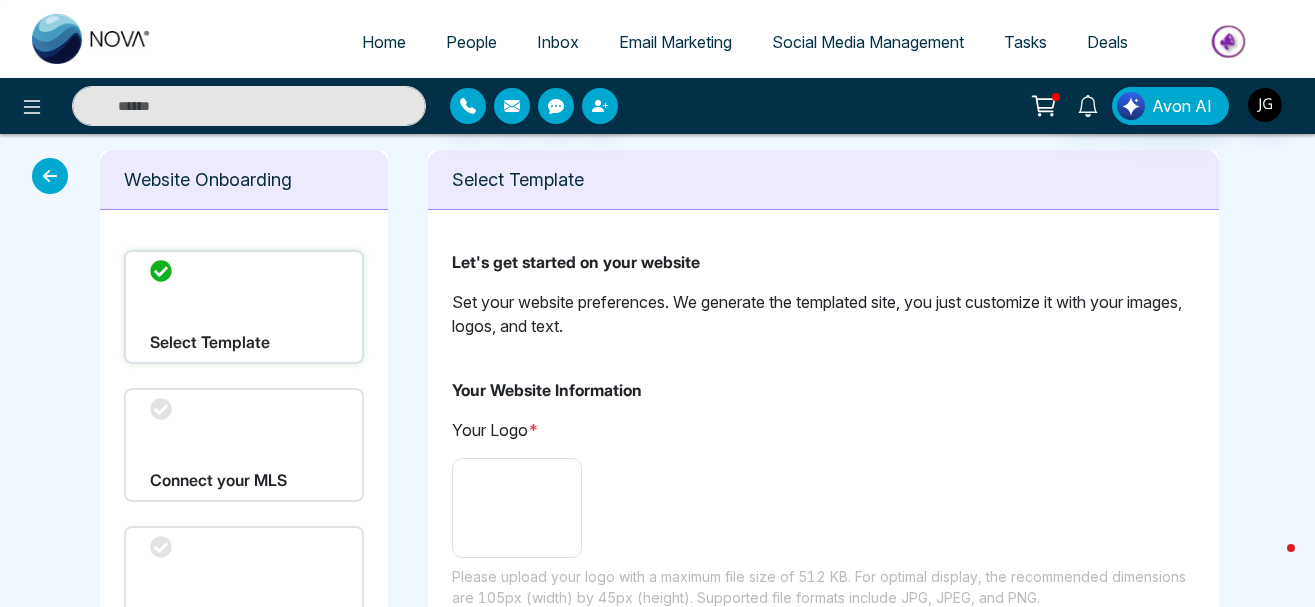 click at bounding box center [517, 508] 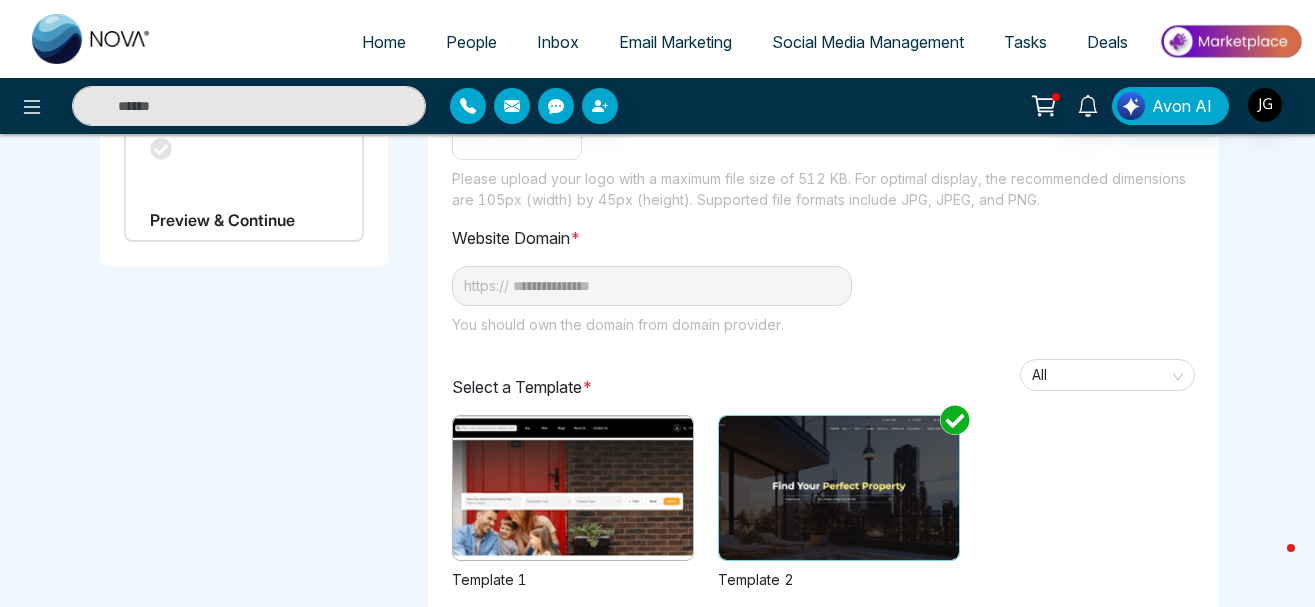scroll, scrollTop: 0, scrollLeft: 0, axis: both 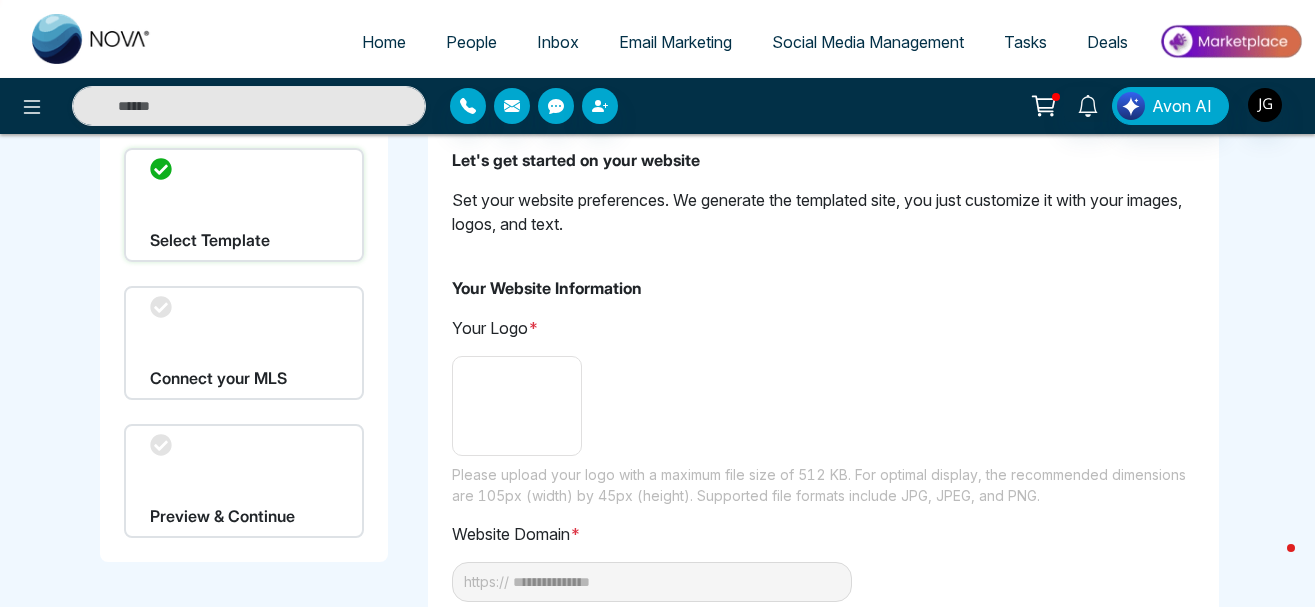 click on "Select Template" at bounding box center (244, 205) 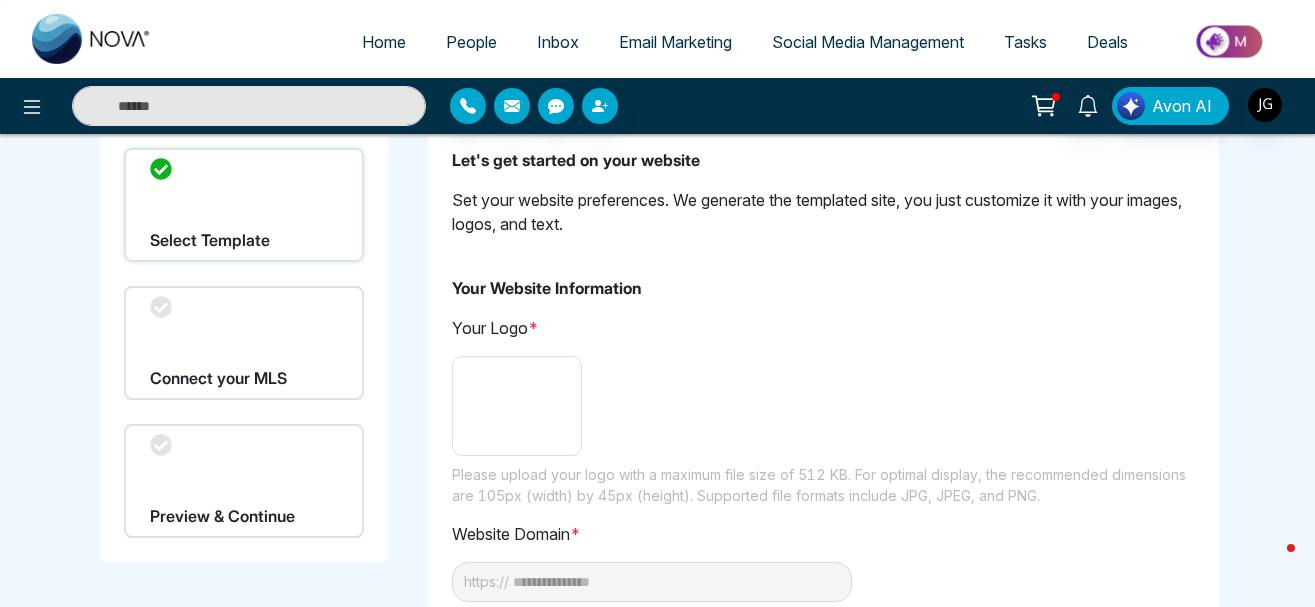click on "Select Template" at bounding box center (244, 205) 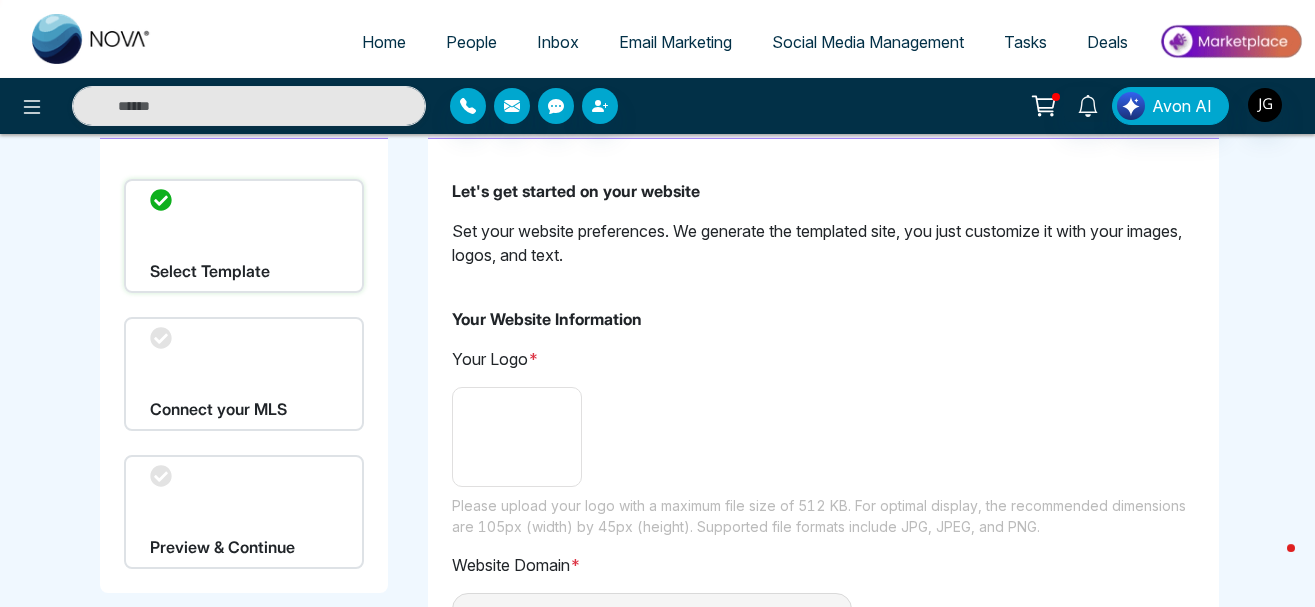 scroll, scrollTop: 0, scrollLeft: 0, axis: both 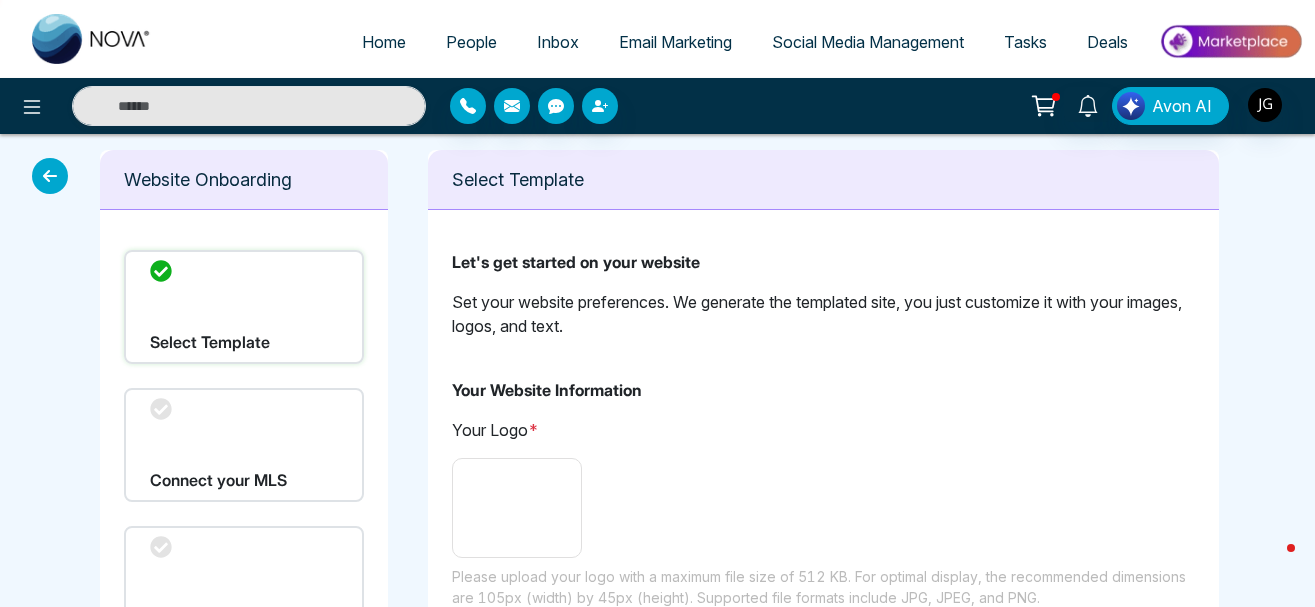 click on "Social Media Management" at bounding box center [868, 42] 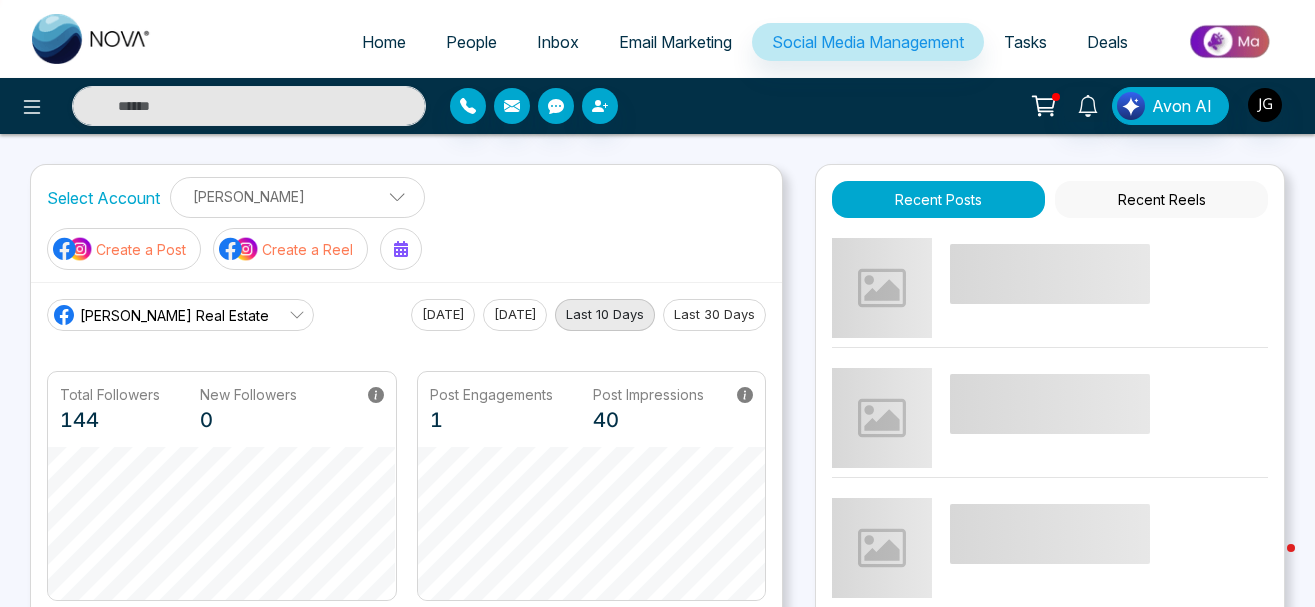 click on "Create a Post" at bounding box center (124, 249) 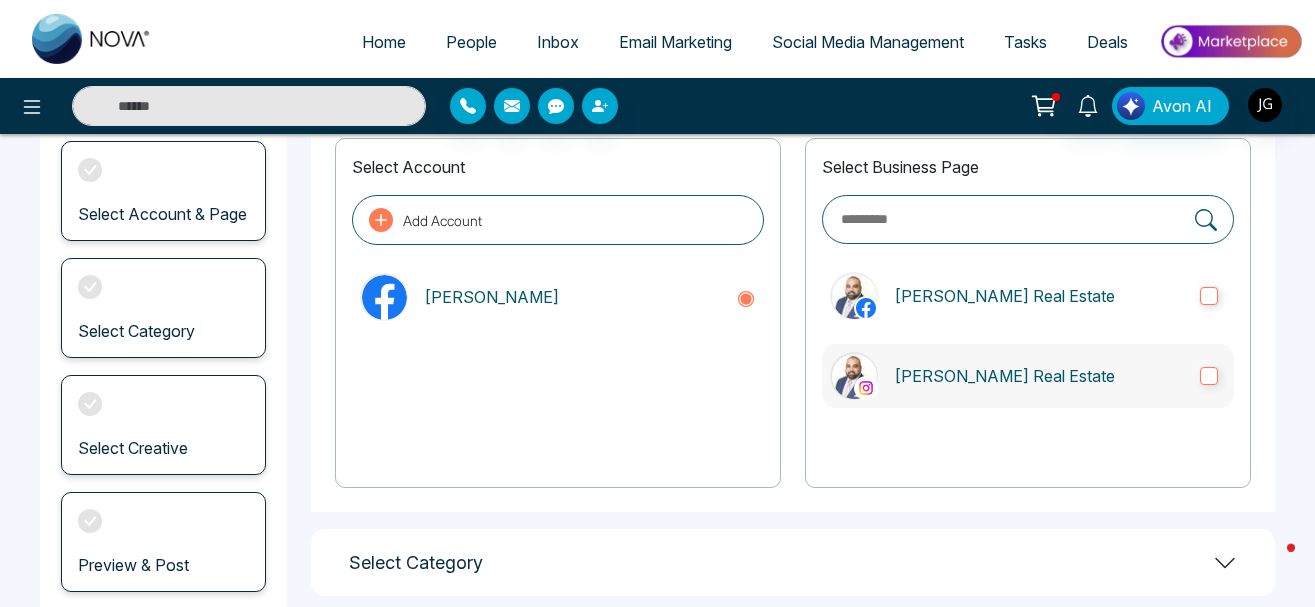 scroll, scrollTop: 204, scrollLeft: 0, axis: vertical 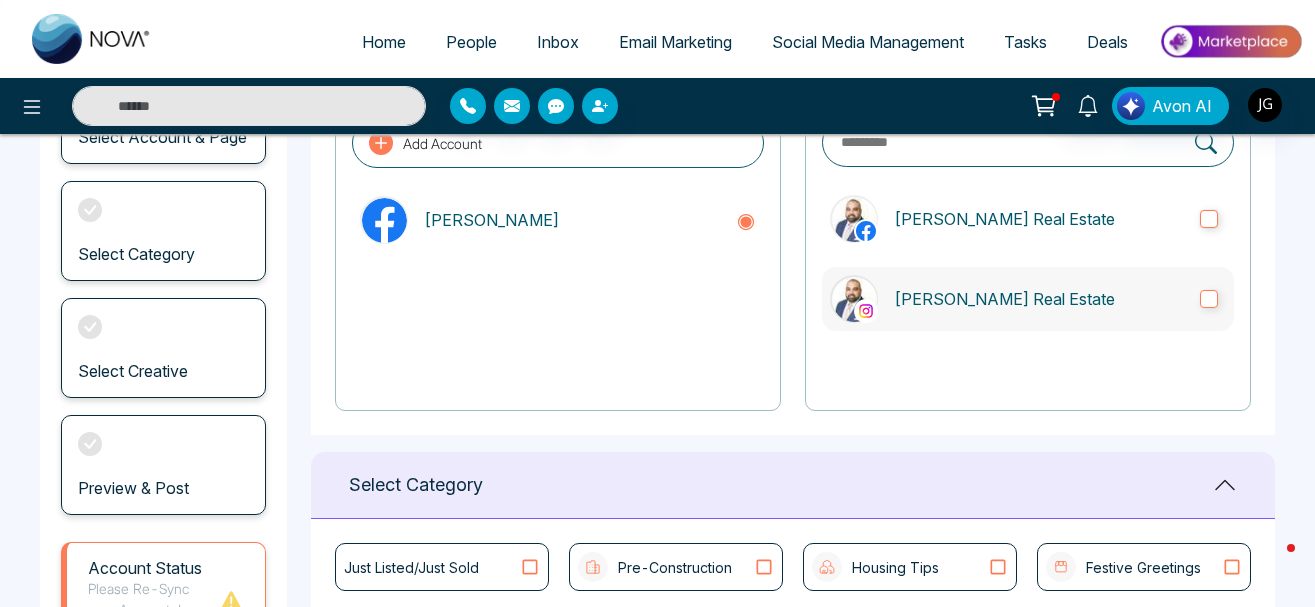 click on "[PERSON_NAME] Real Estate" at bounding box center [1028, 299] 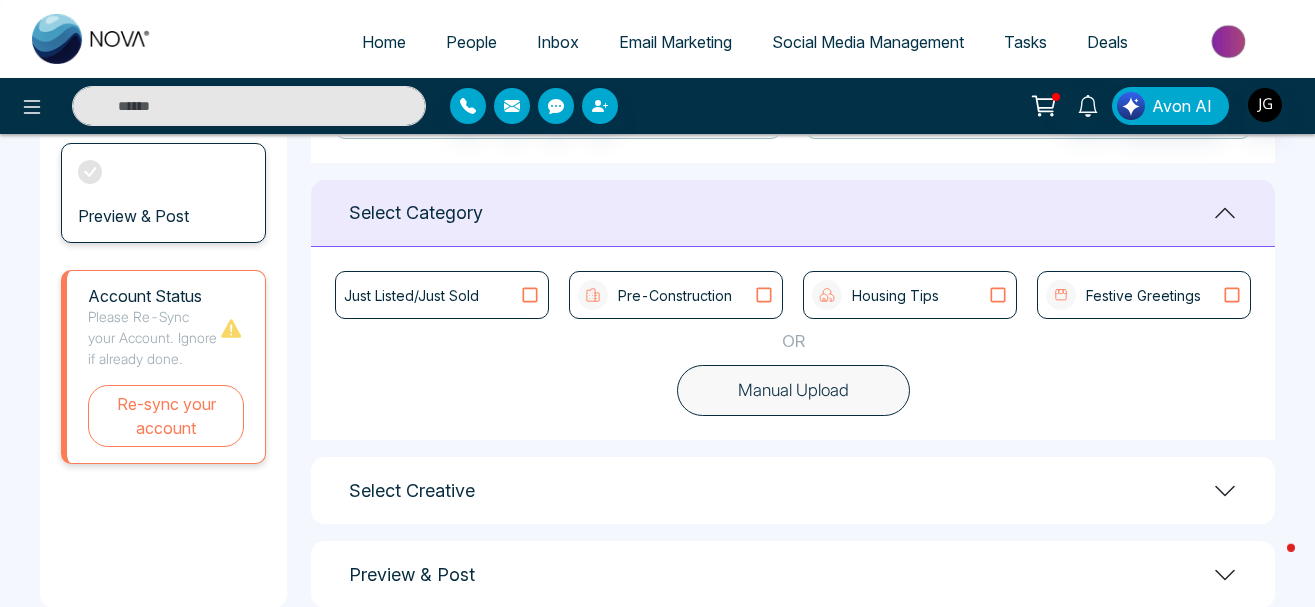 scroll, scrollTop: 510, scrollLeft: 0, axis: vertical 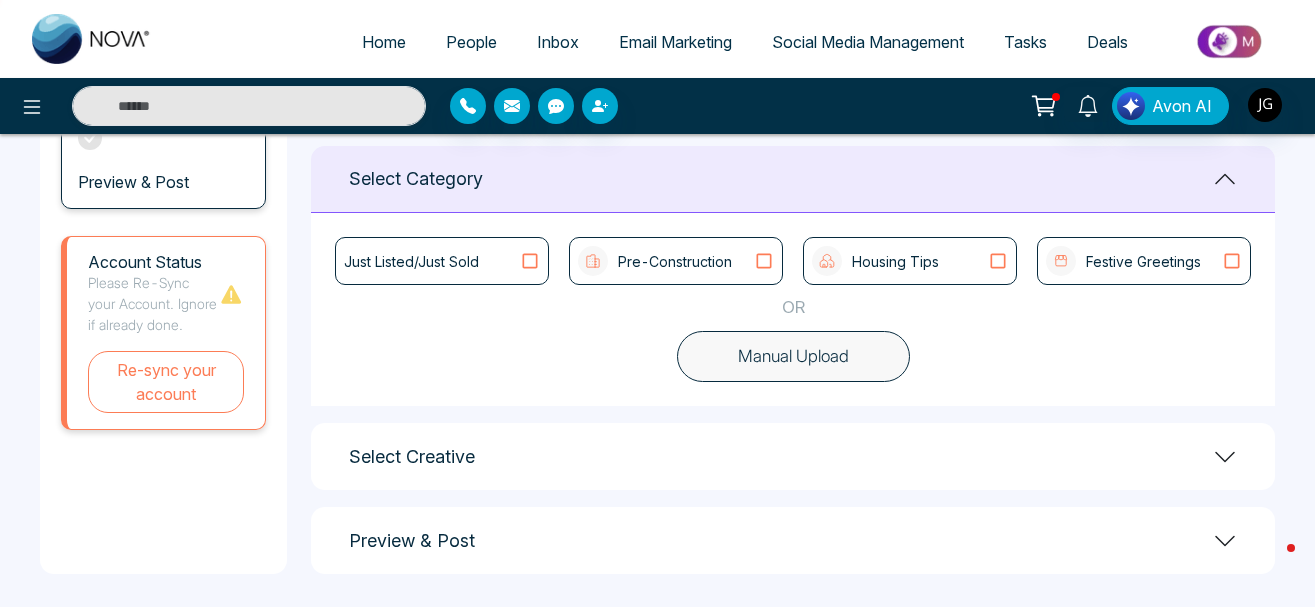 click 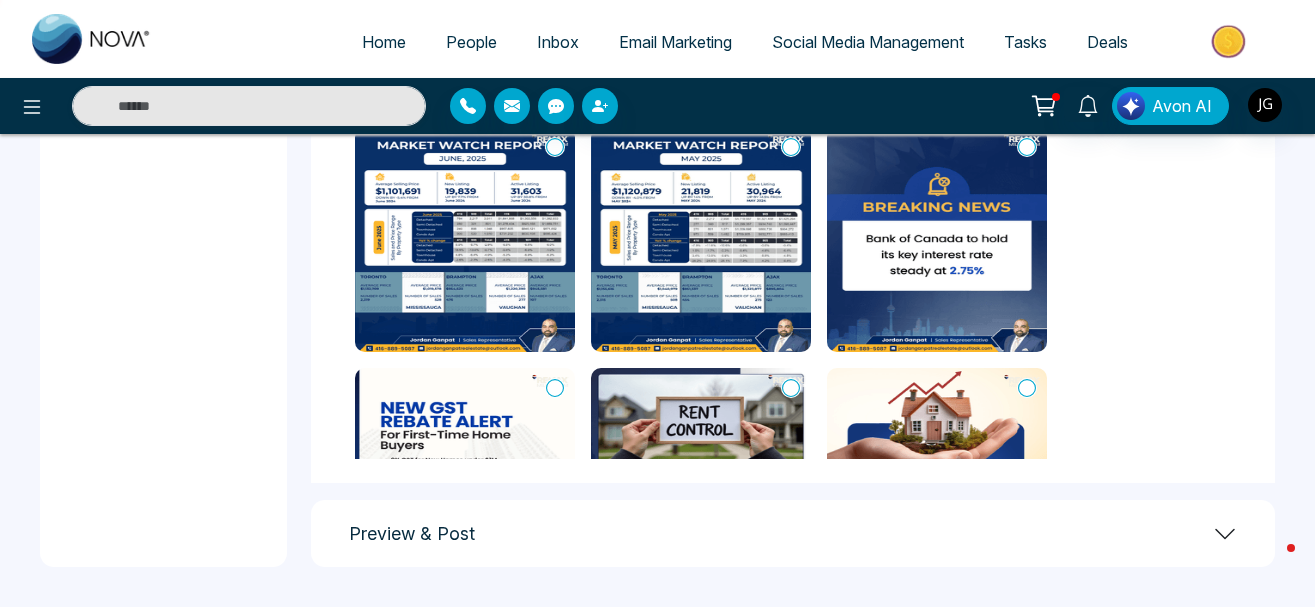 scroll, scrollTop: 815, scrollLeft: 0, axis: vertical 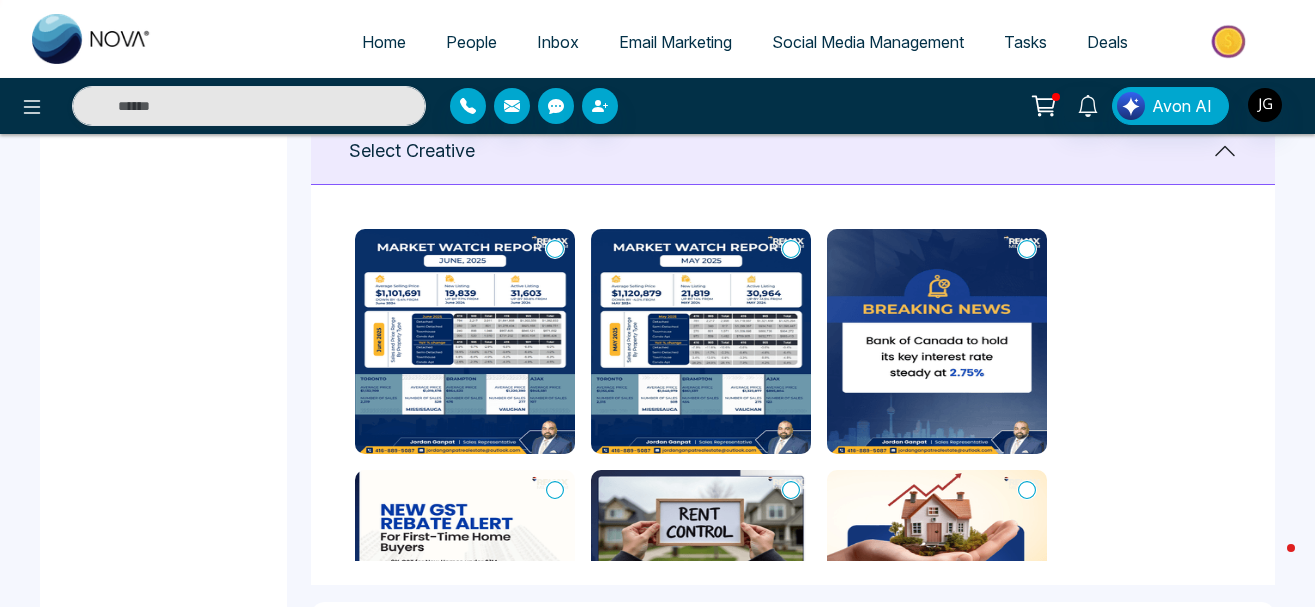 click 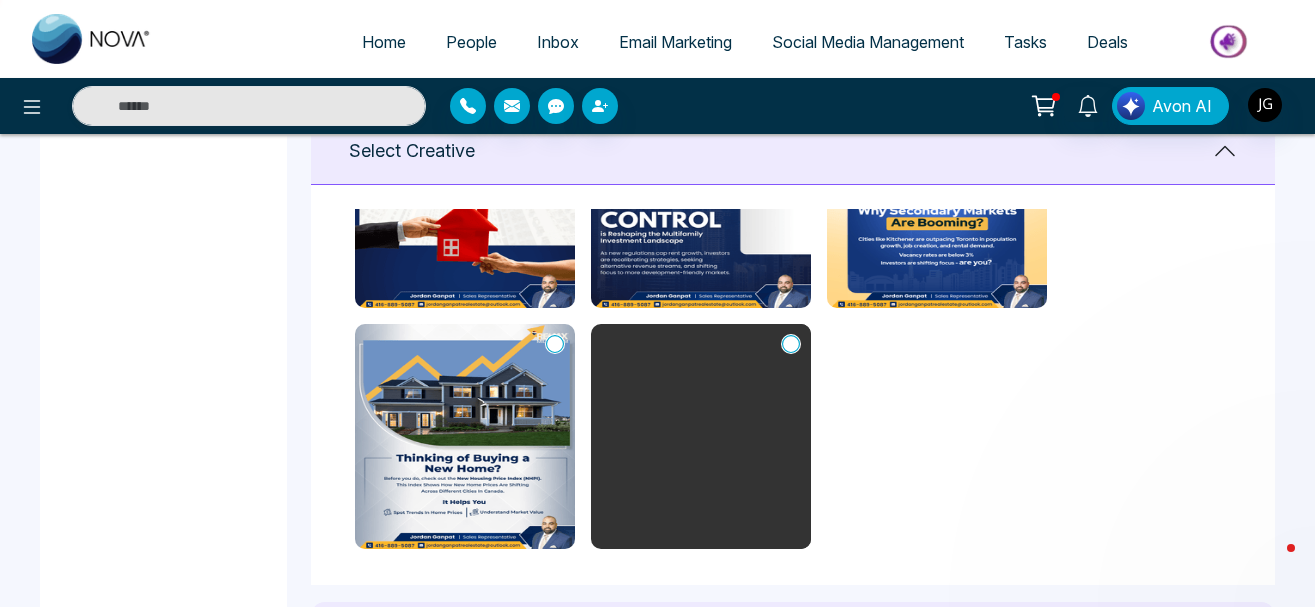scroll, scrollTop: 395, scrollLeft: 0, axis: vertical 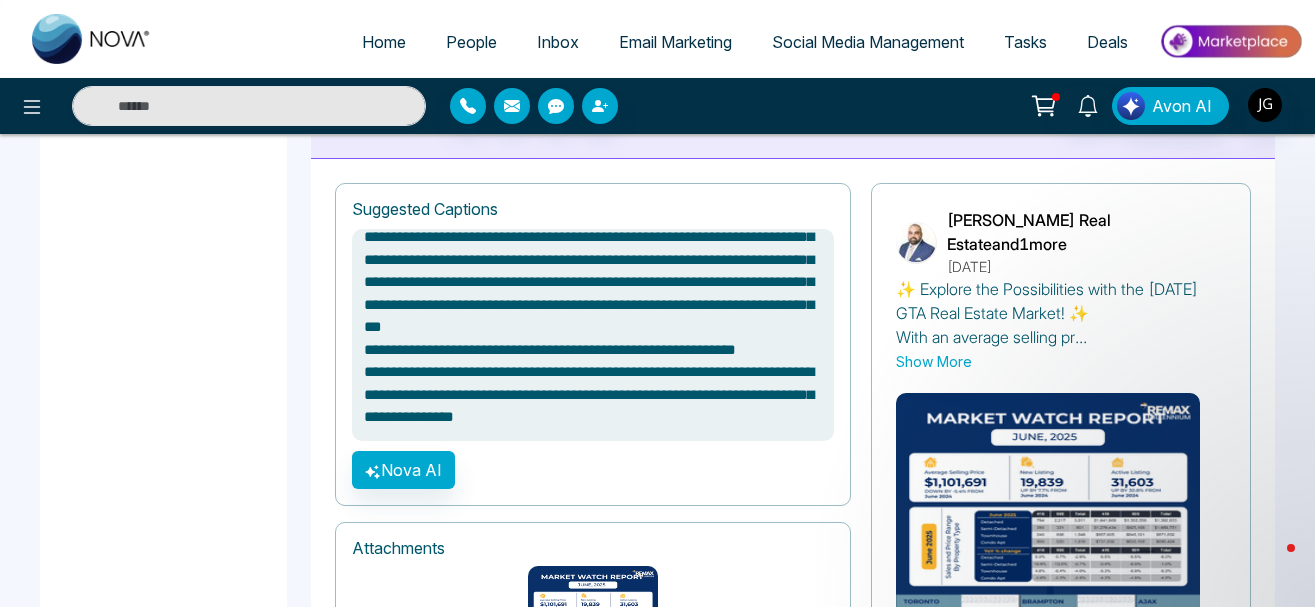 click on "**********" at bounding box center (593, 335) 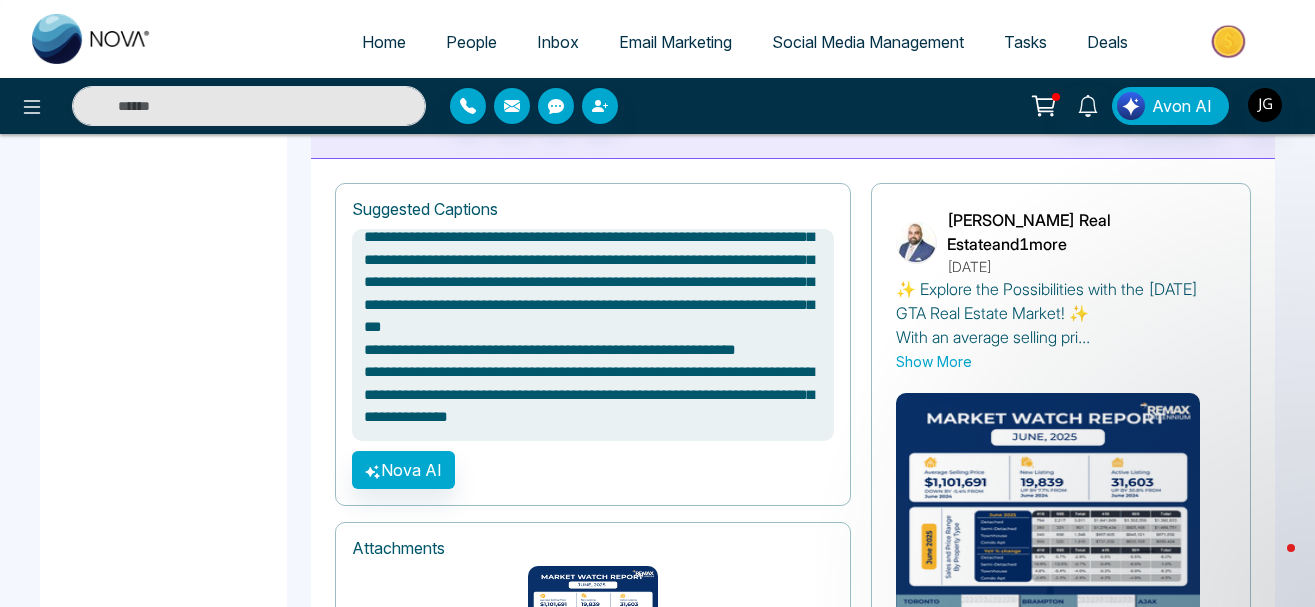 click on "**********" at bounding box center (593, 335) 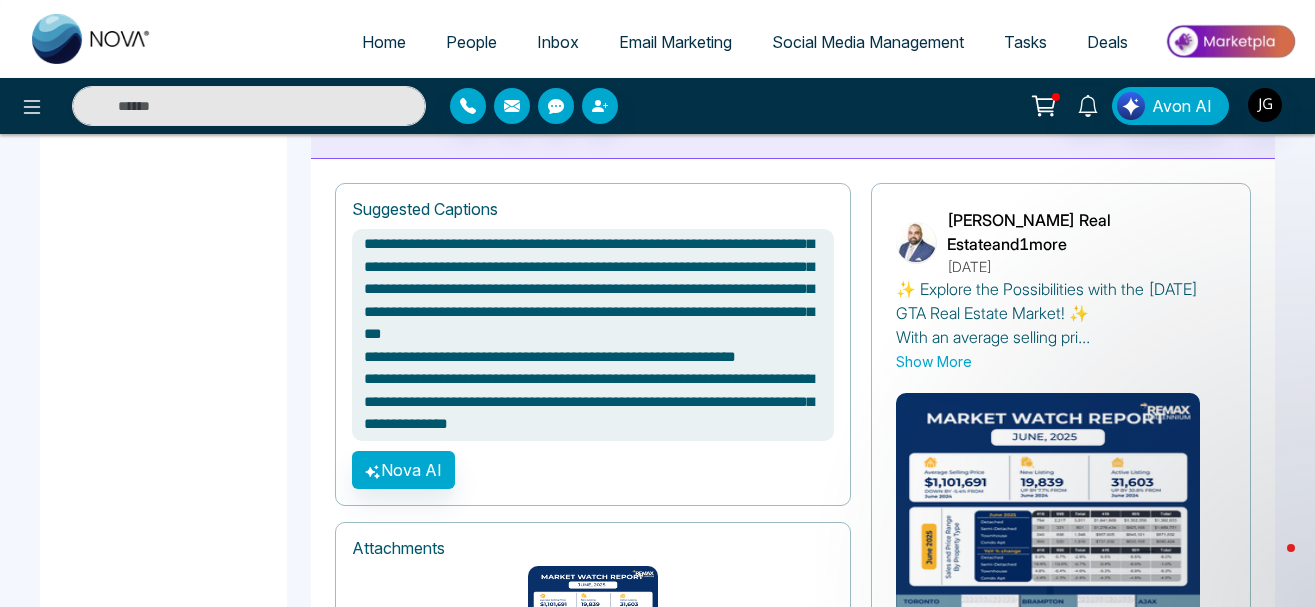 scroll, scrollTop: 0, scrollLeft: 0, axis: both 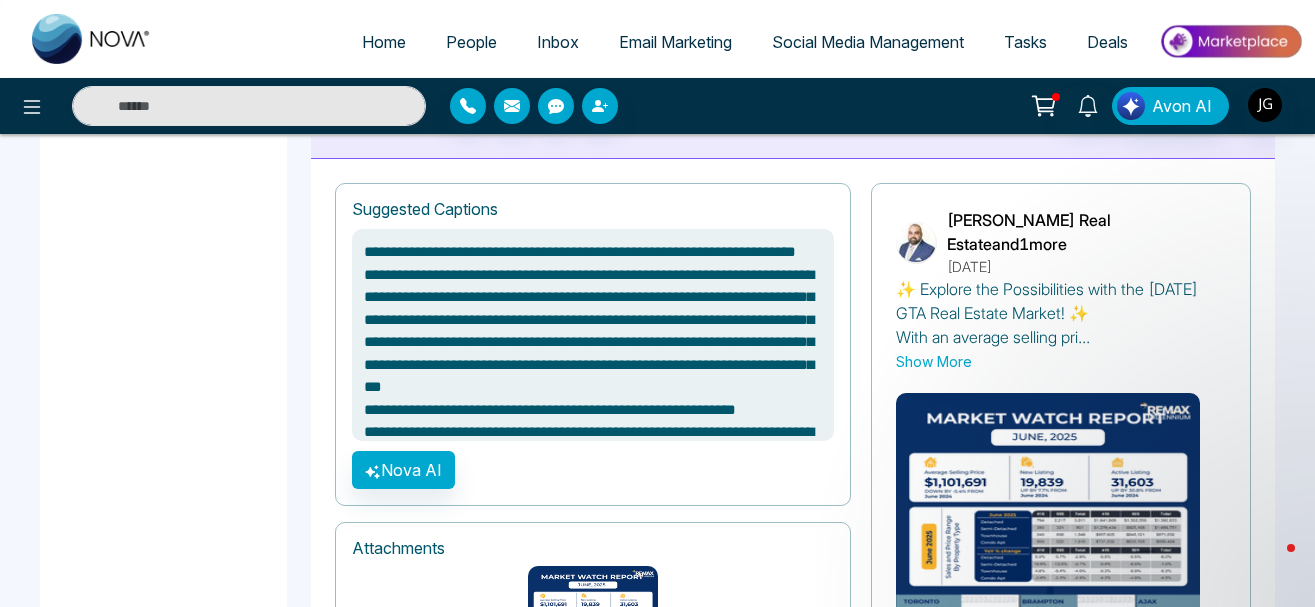click on "**********" at bounding box center (593, 335) 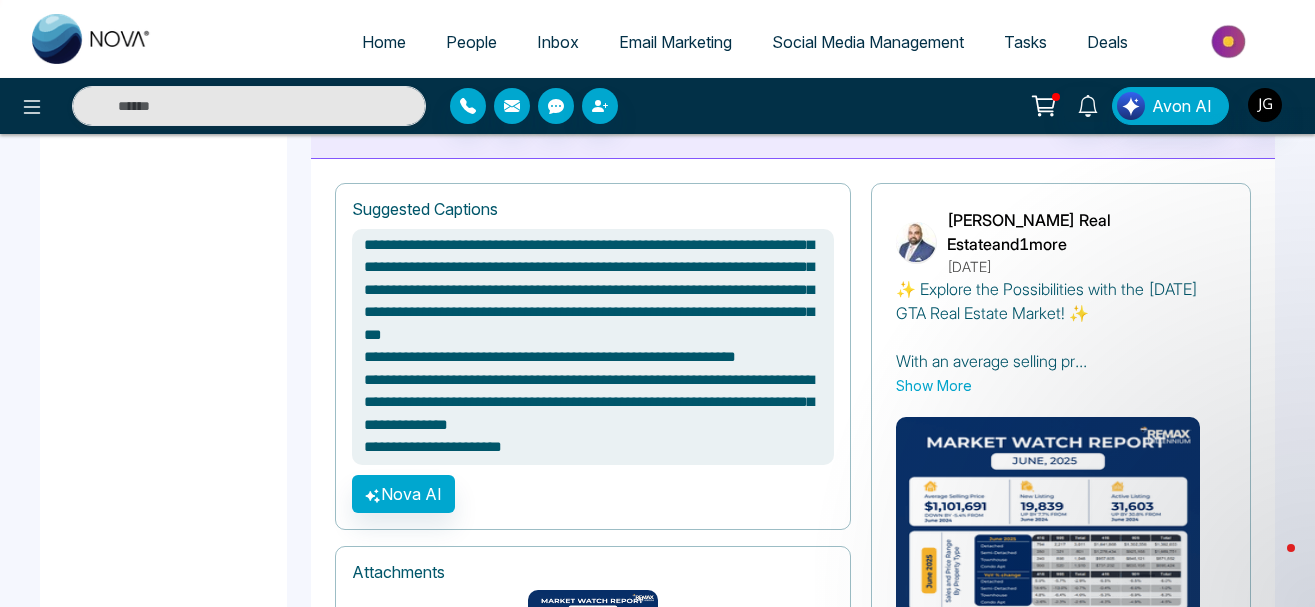 scroll, scrollTop: 103, scrollLeft: 0, axis: vertical 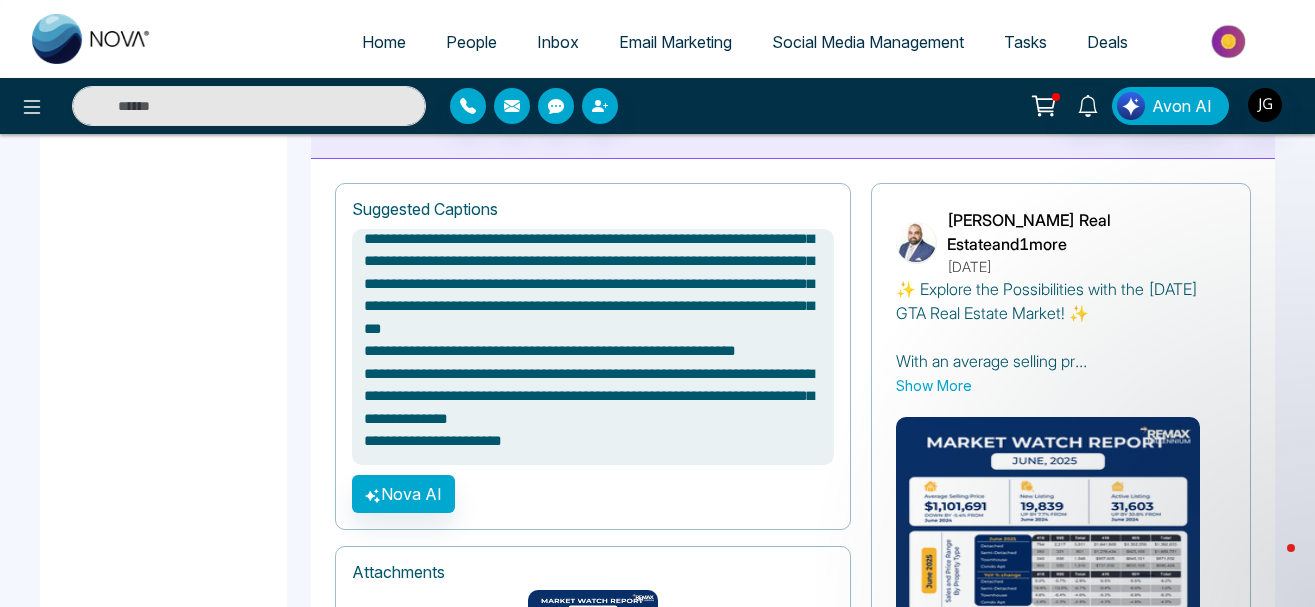 click on "**********" at bounding box center [593, 347] 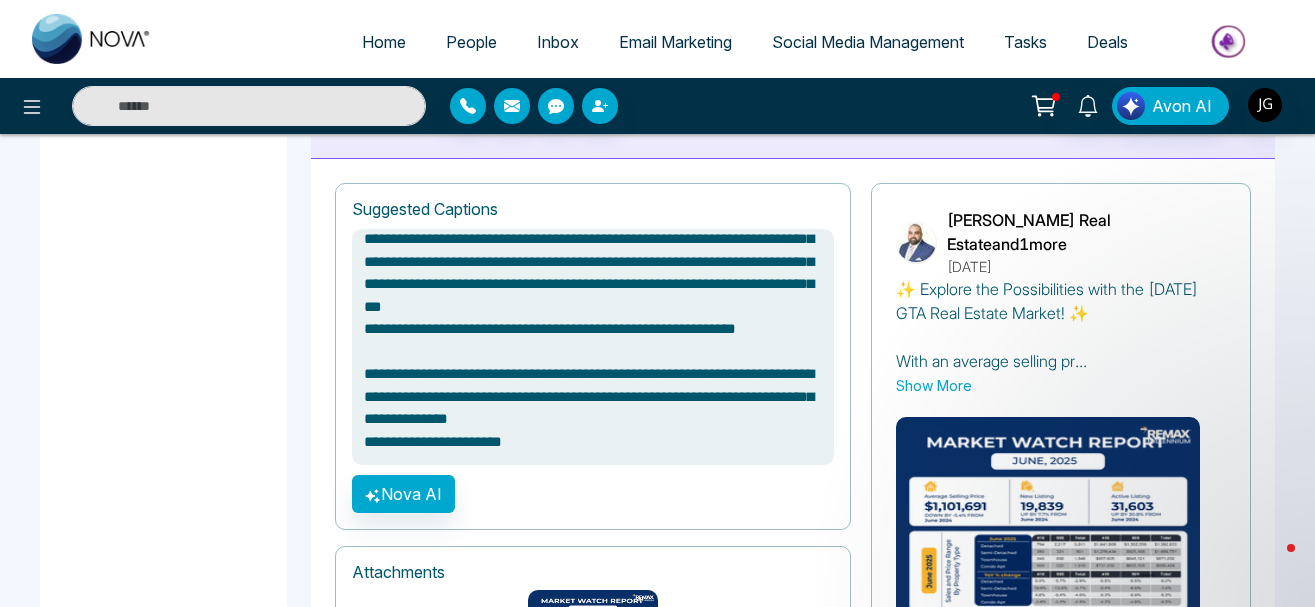 type on "**********" 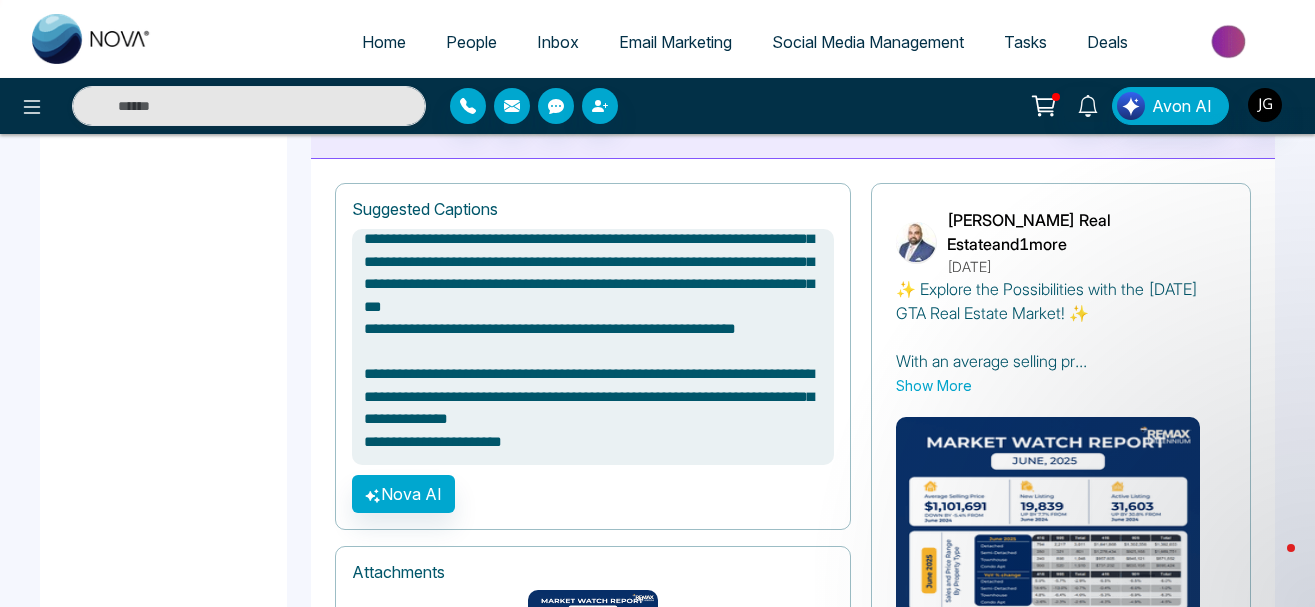 scroll, scrollTop: 126, scrollLeft: 0, axis: vertical 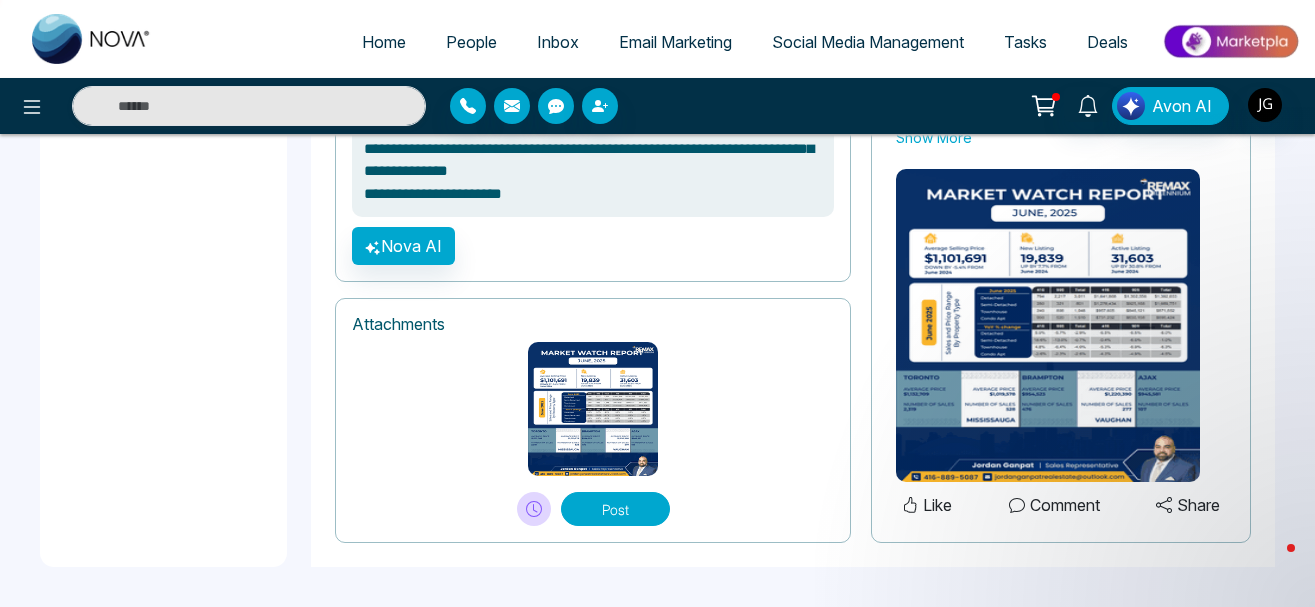click on "Post" at bounding box center [615, 509] 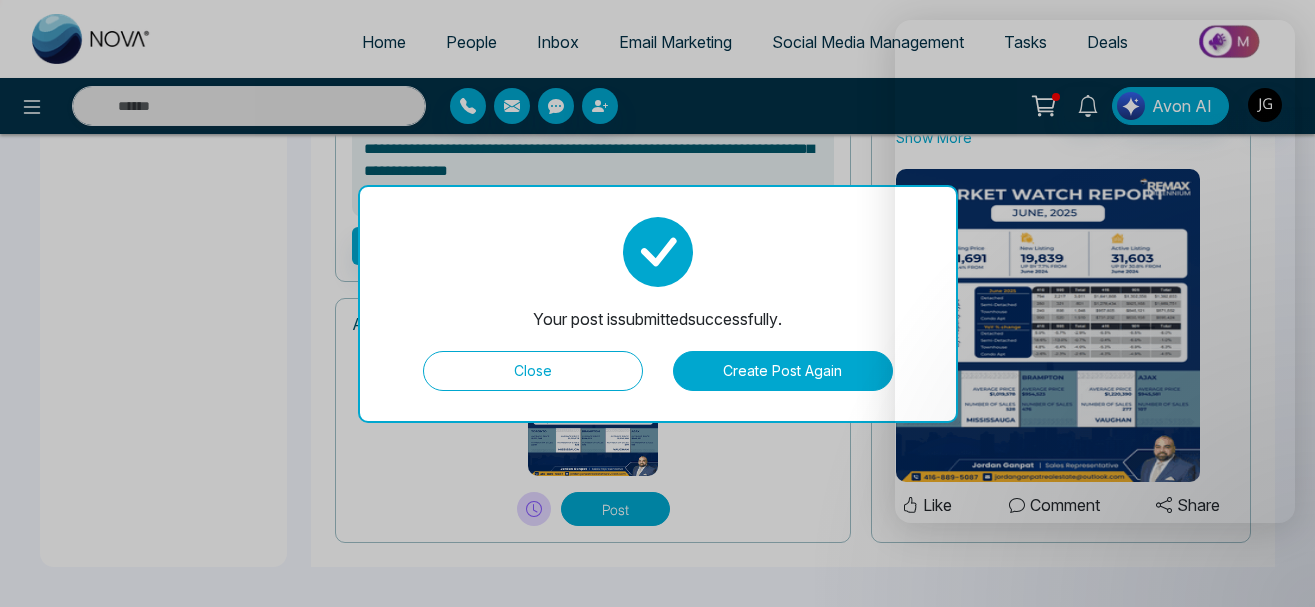 click on "Your post is  submitted  successfully. Close Create Post Again" at bounding box center [658, 304] 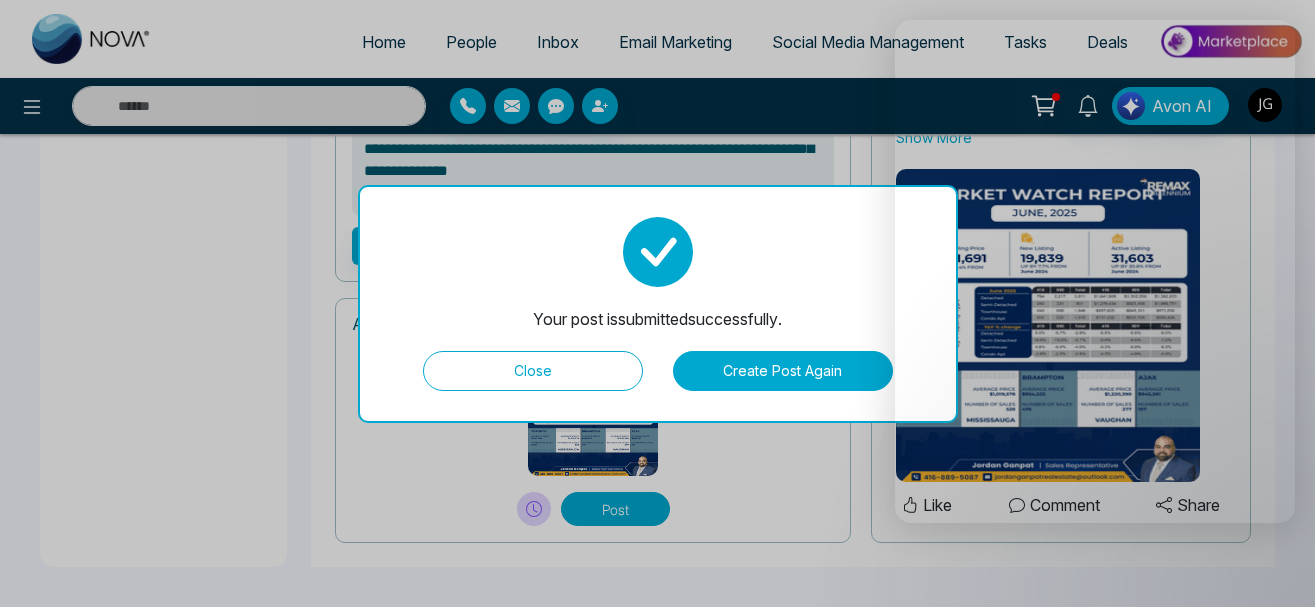 click on "Close" at bounding box center (533, 371) 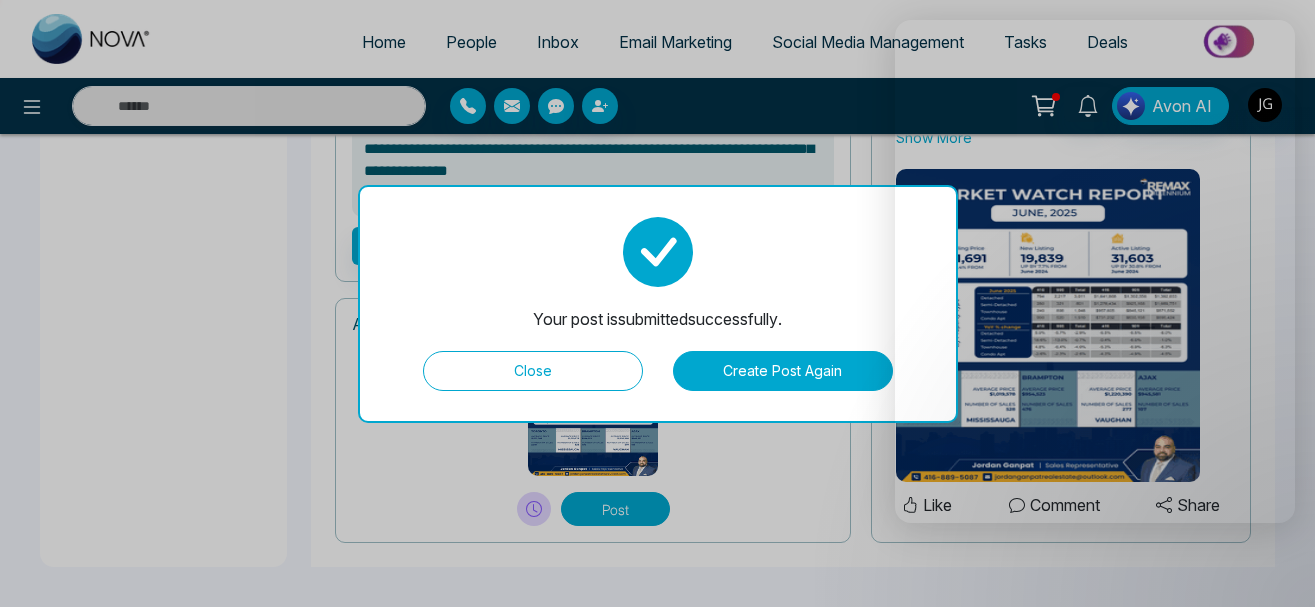 scroll, scrollTop: 0, scrollLeft: 0, axis: both 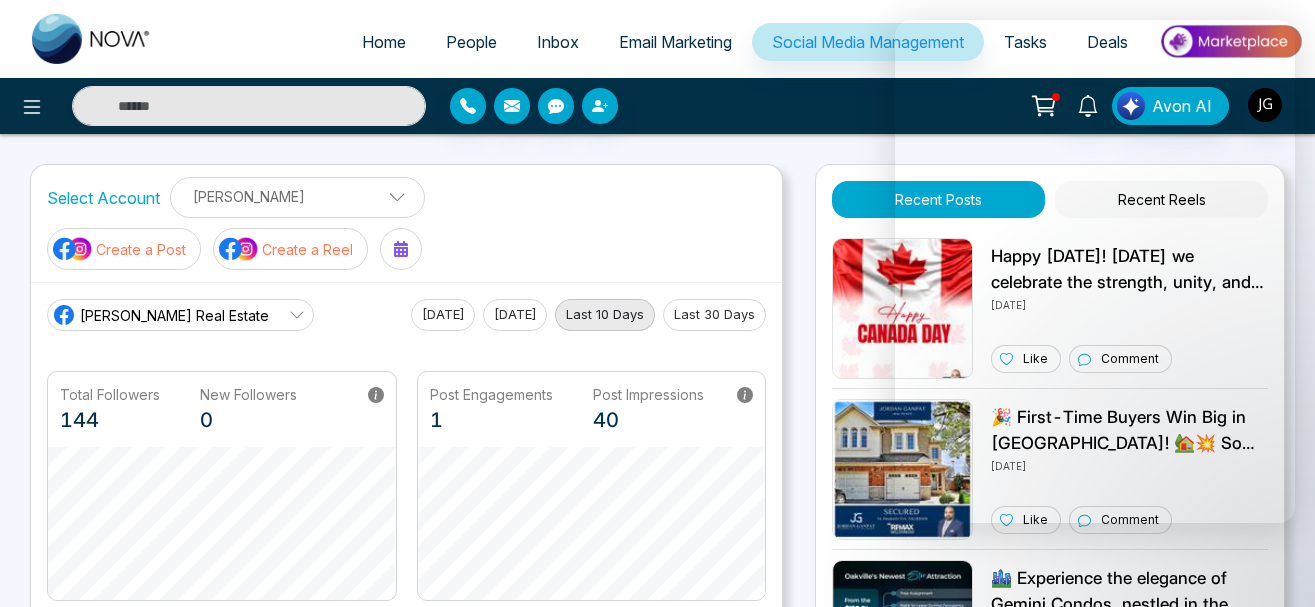 click on "Select Account [PERSON_NAME]     [PERSON_NAME]      Add Social Accounts   Create a Post Create a Reel" at bounding box center (406, 223) 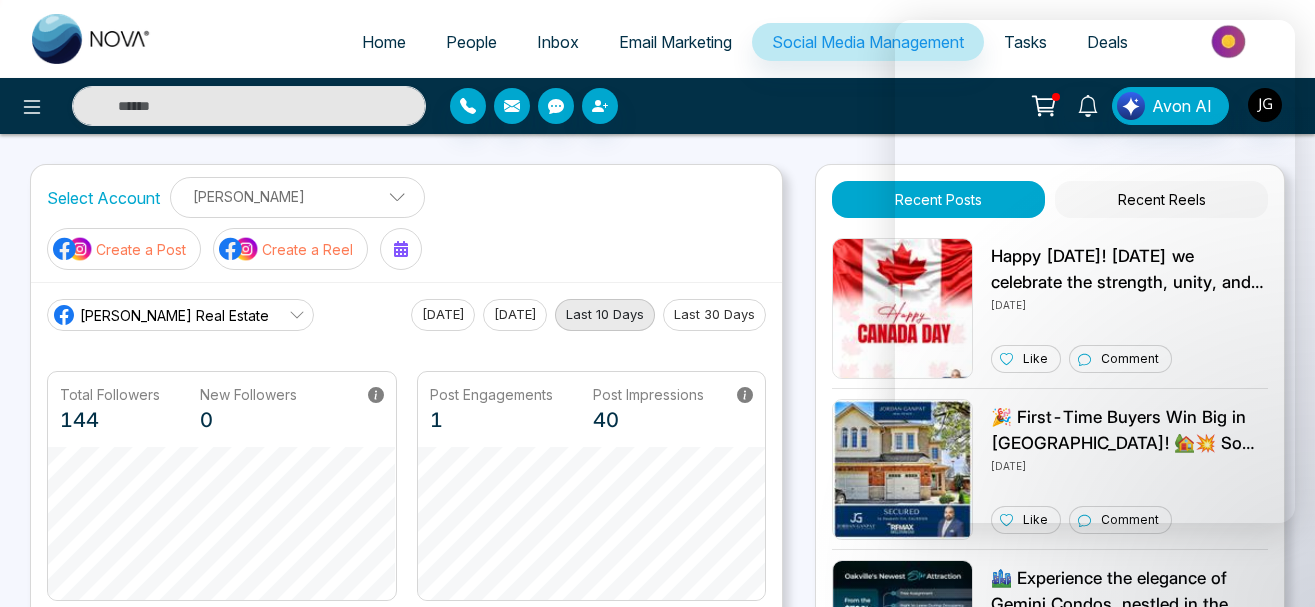 click on "Email Marketing" at bounding box center (675, 42) 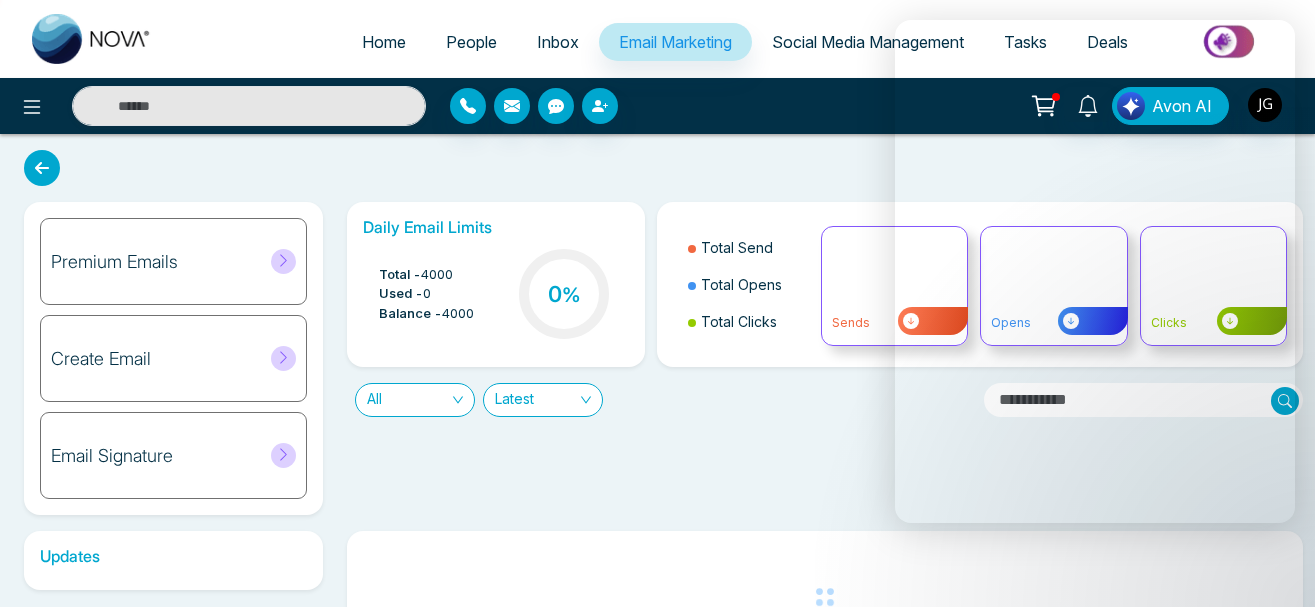 click on "Premium Emails Create Email Email Signature Daily Email Limits Total -  4000 Used -  0 Balance -  4000 0 %  Total Send  Total Opens  Total Clicks Sends Opens Clicks All Latest Updates" at bounding box center [657, 408] 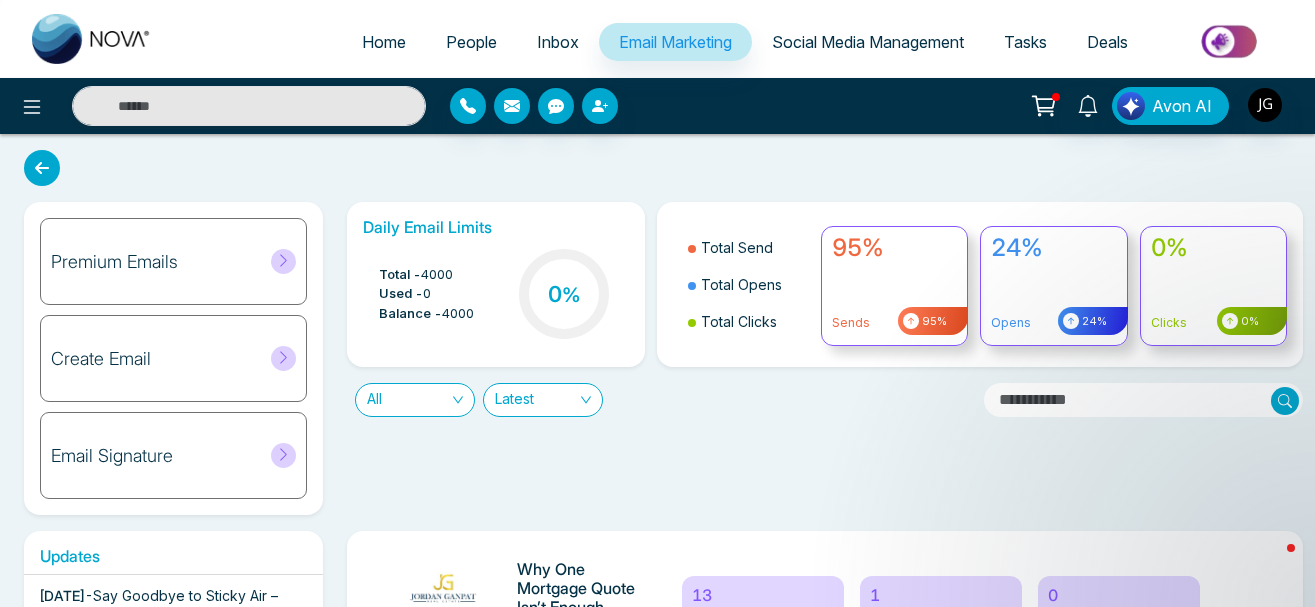 click on "Avon AI" at bounding box center (1041, 106) 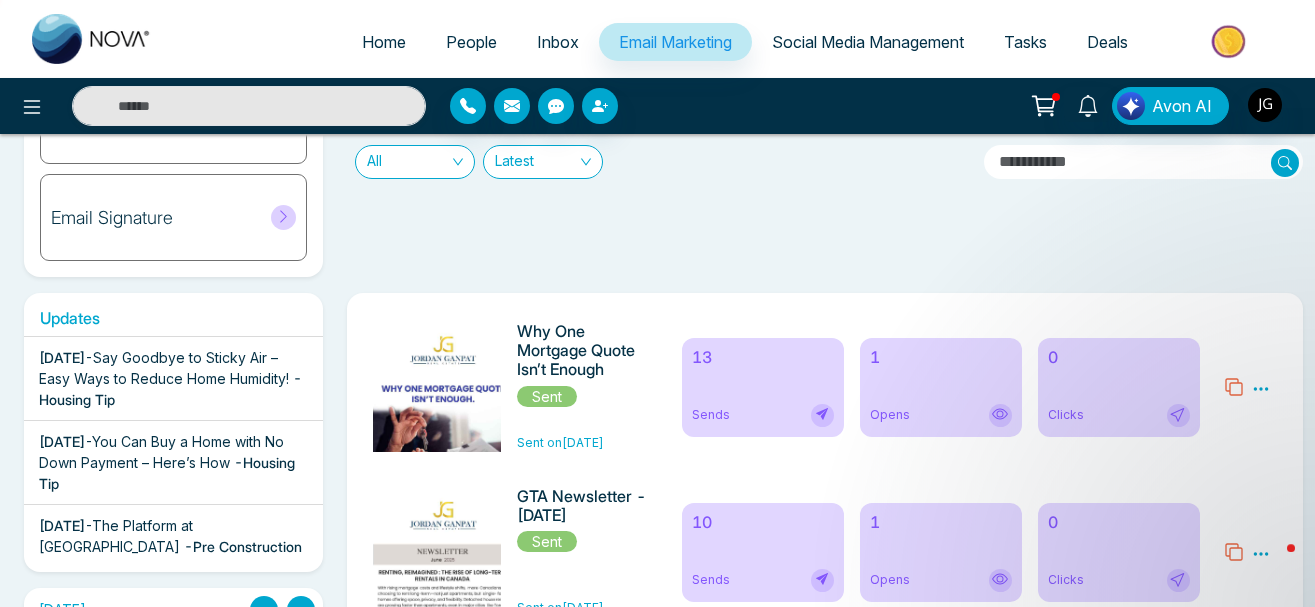 scroll, scrollTop: 204, scrollLeft: 0, axis: vertical 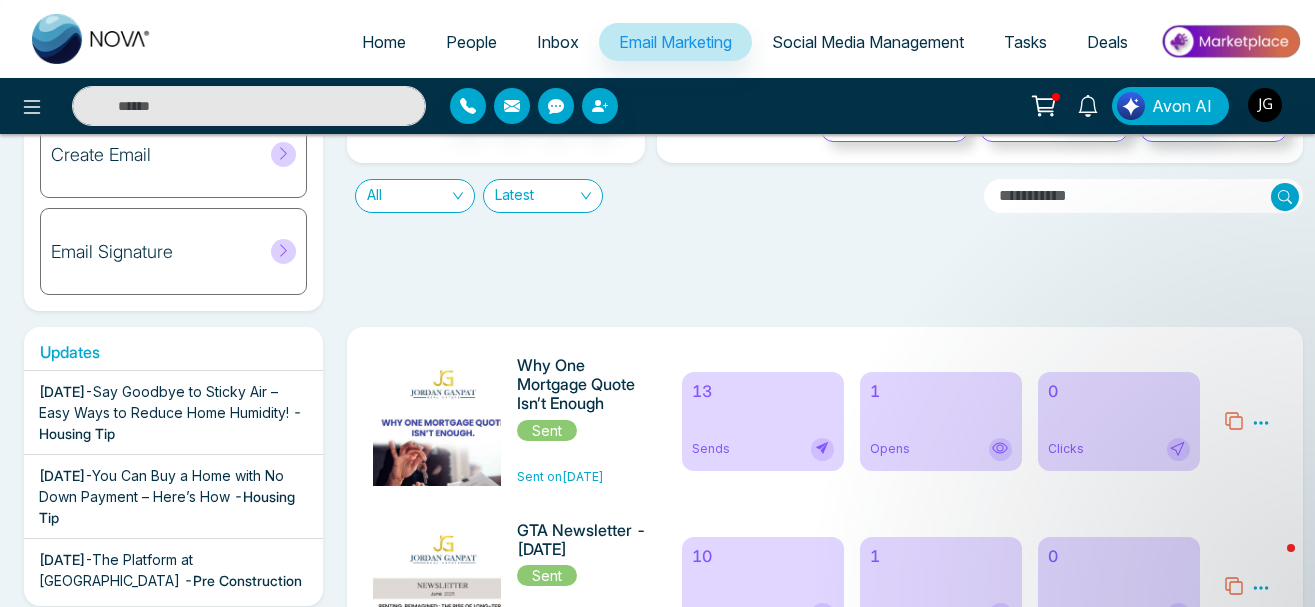 click at bounding box center (1265, 105) 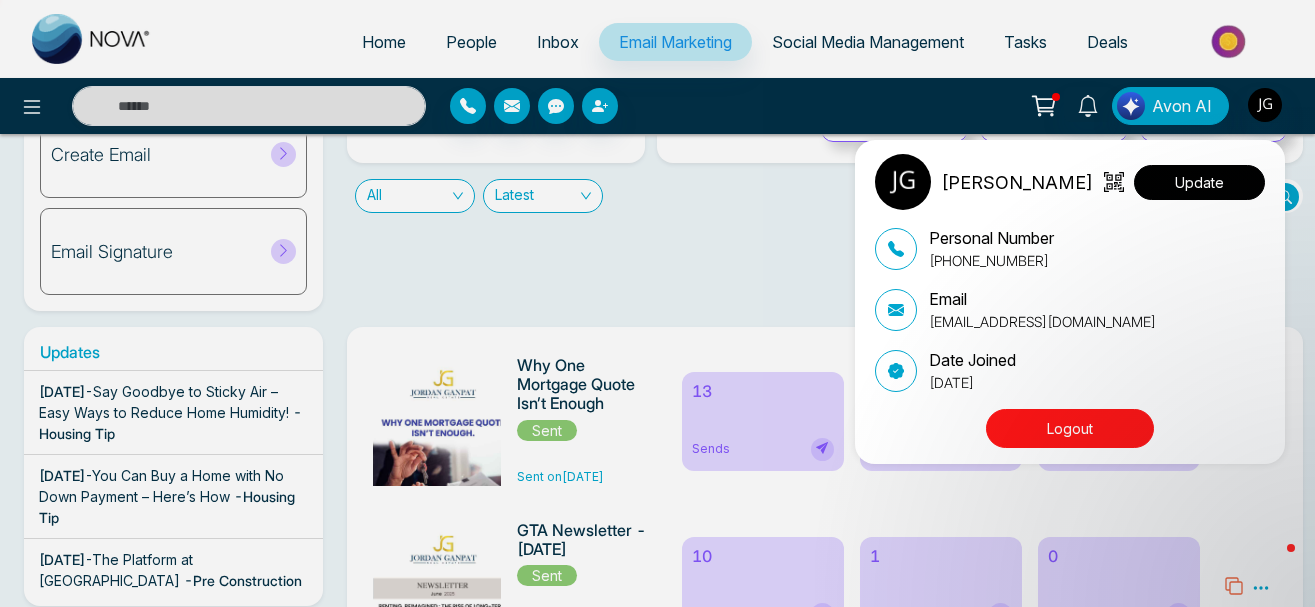 click on "Update" at bounding box center (1199, 182) 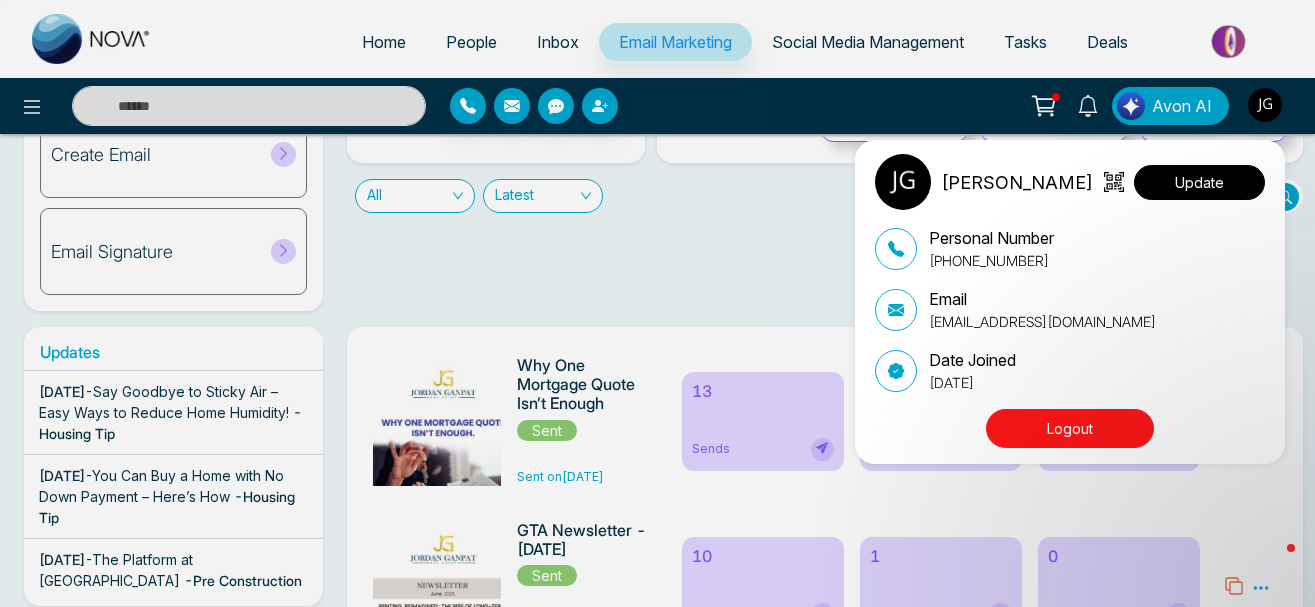 select 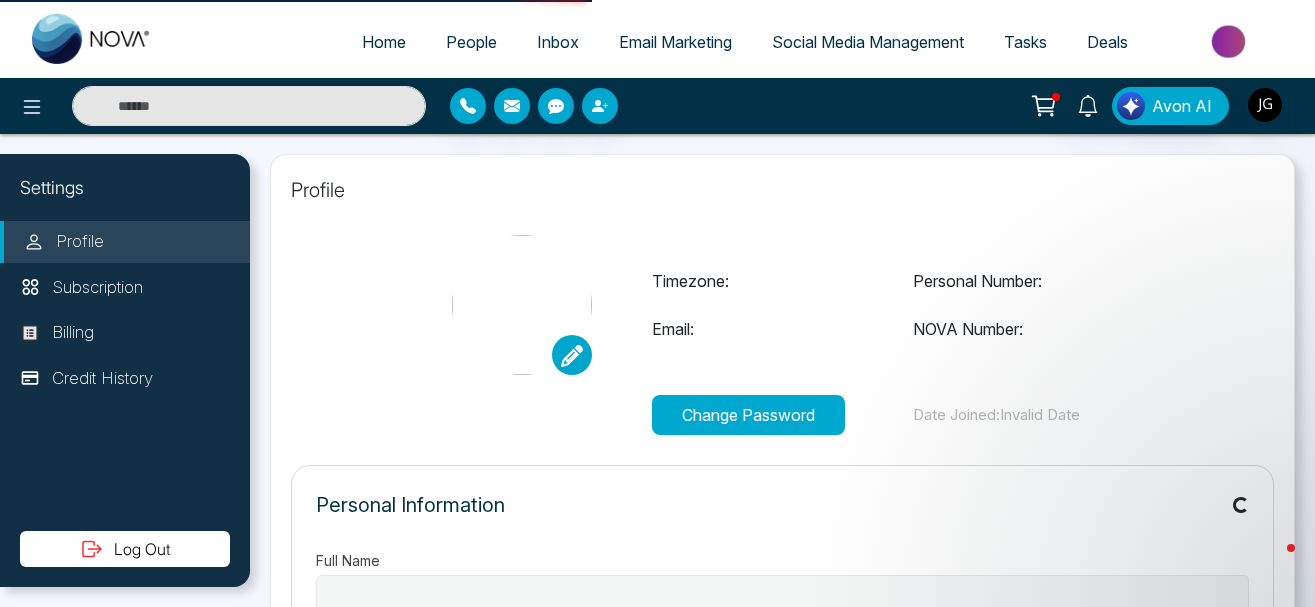 scroll, scrollTop: 0, scrollLeft: 0, axis: both 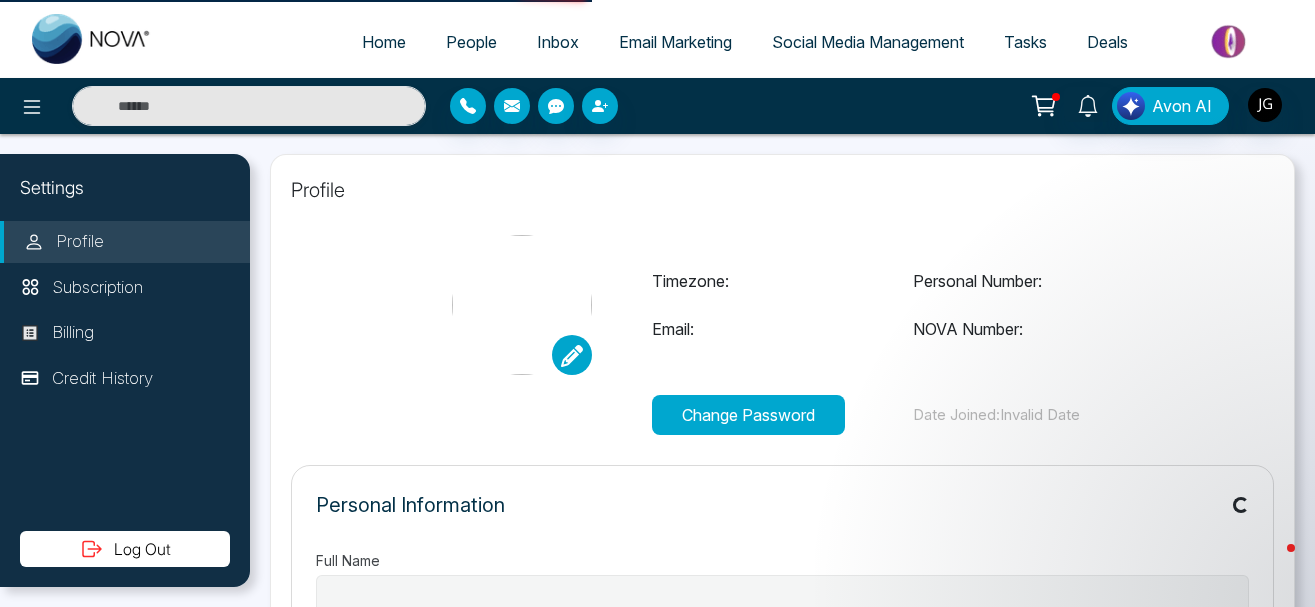 type on "**********" 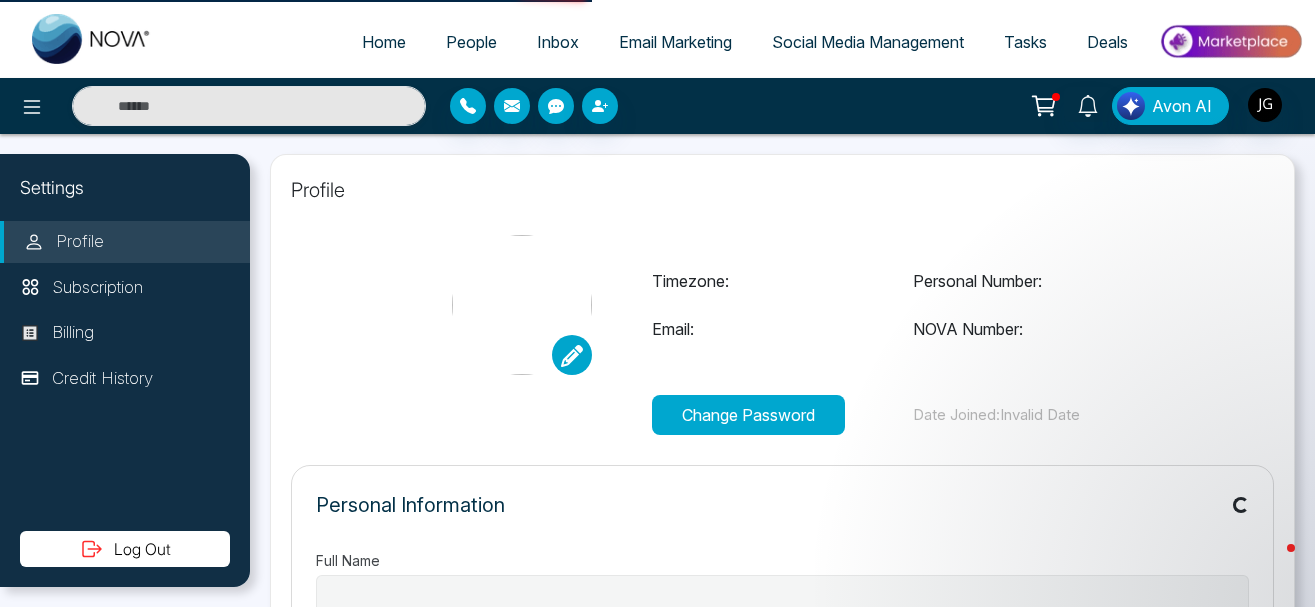 type on "**********" 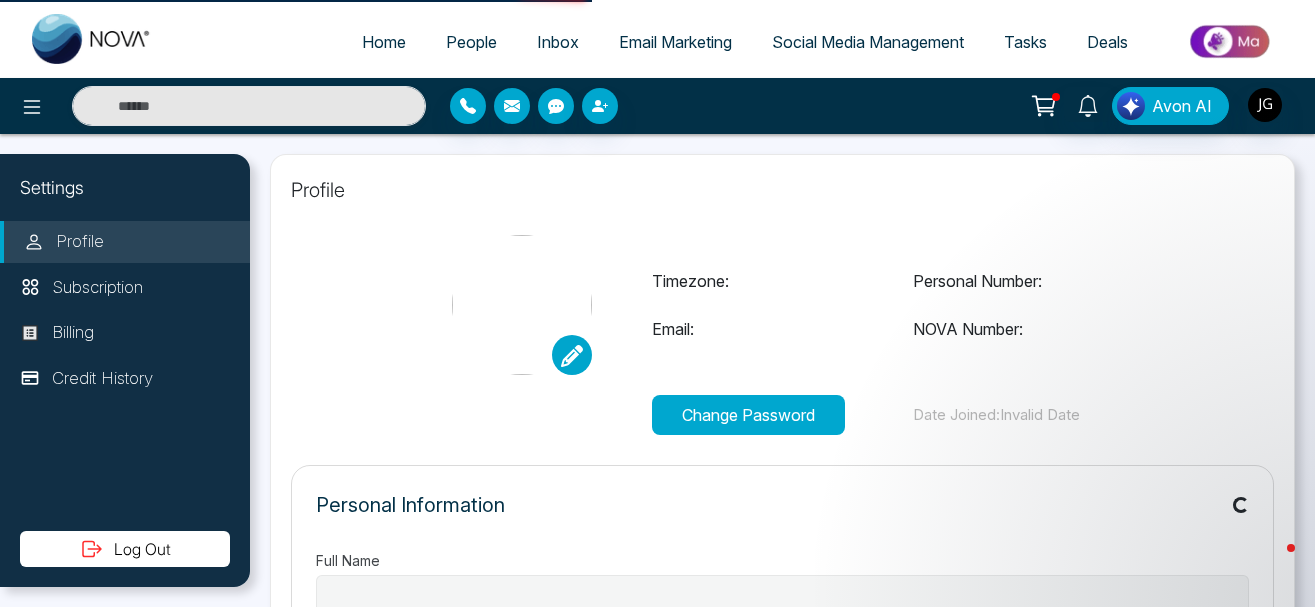 select on "**" 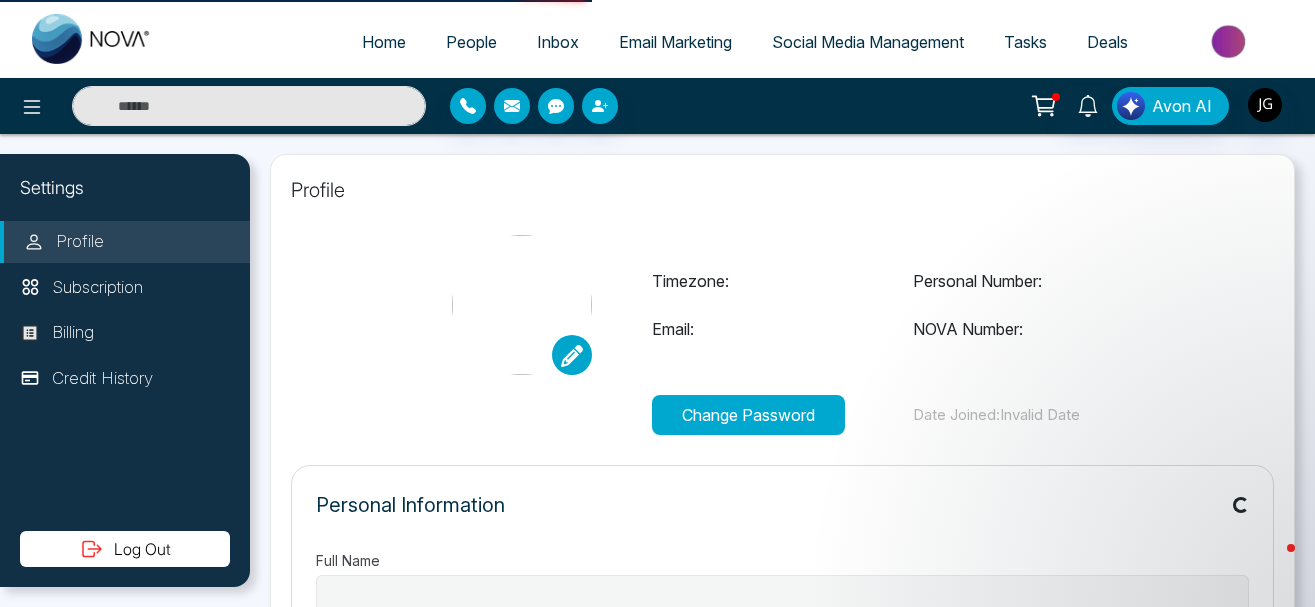 type on "**********" 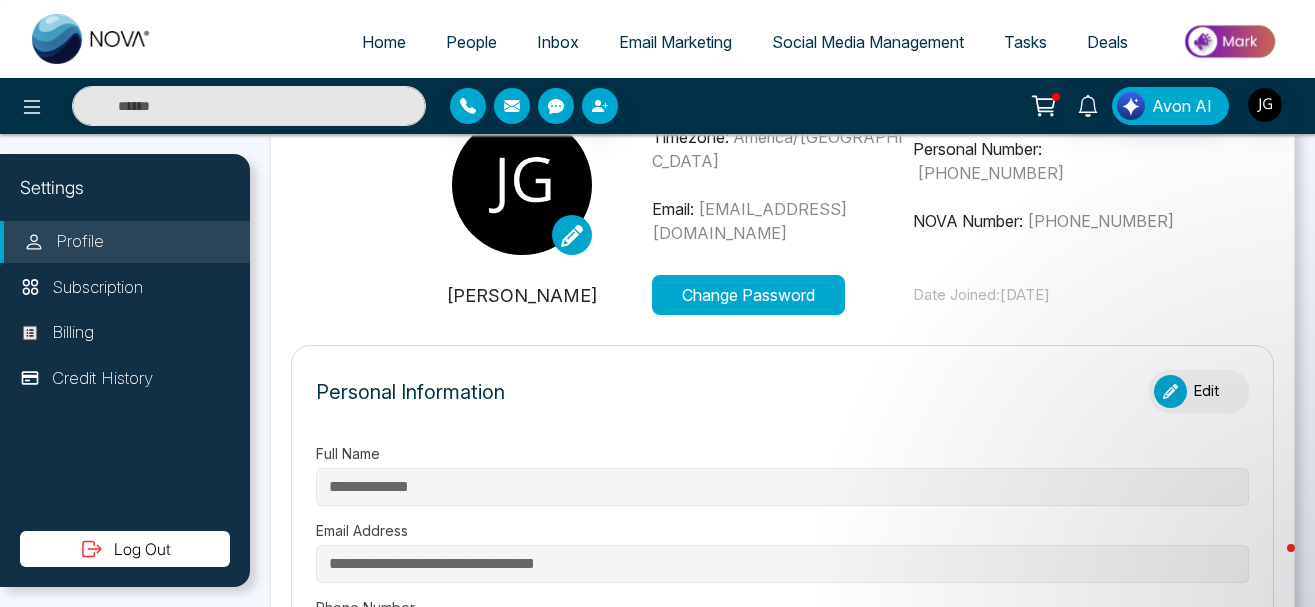 scroll, scrollTop: 360, scrollLeft: 0, axis: vertical 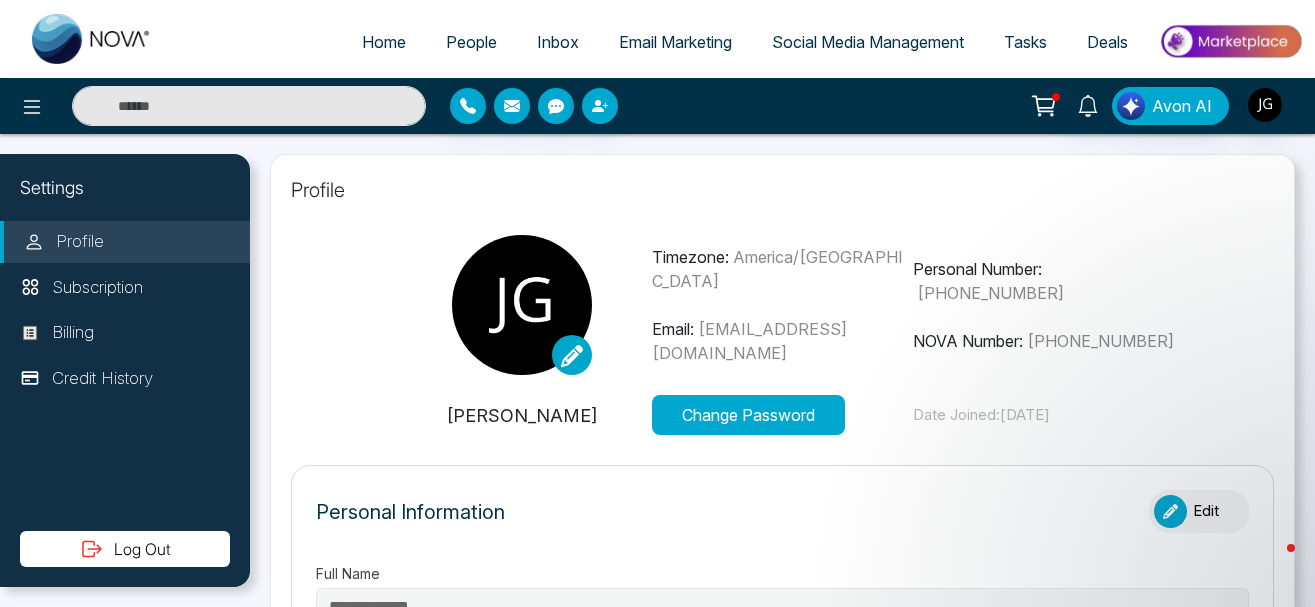 click on "[EMAIL_ADDRESS][DOMAIN_NAME]" at bounding box center [749, 341] 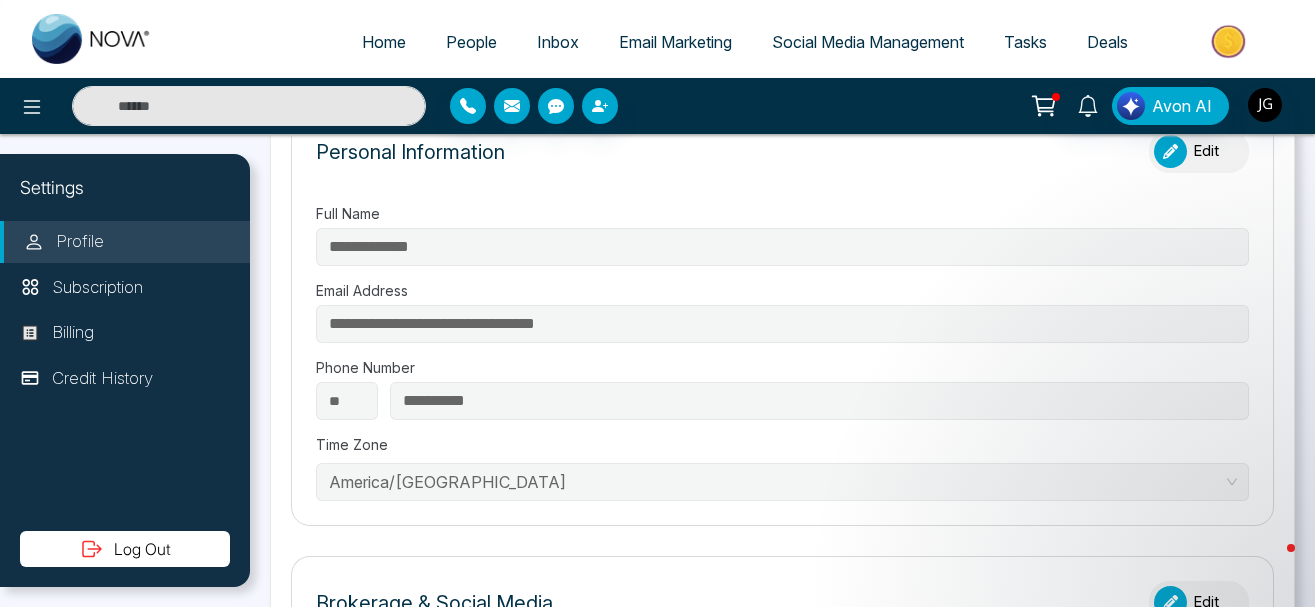 scroll, scrollTop: 0, scrollLeft: 0, axis: both 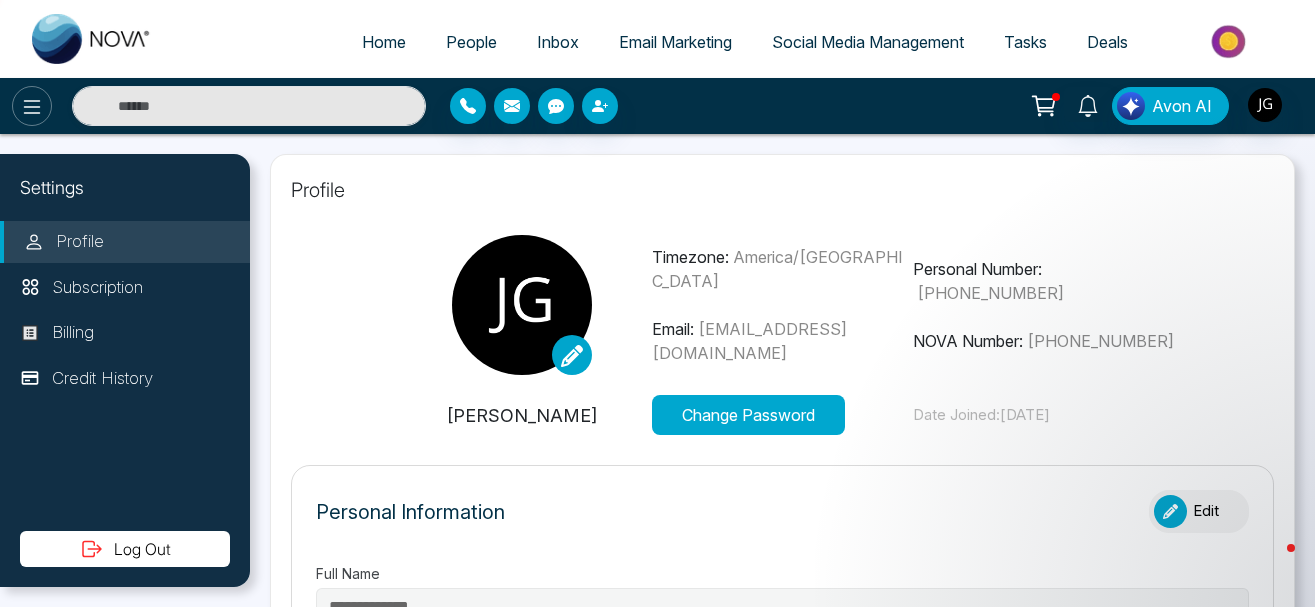 click 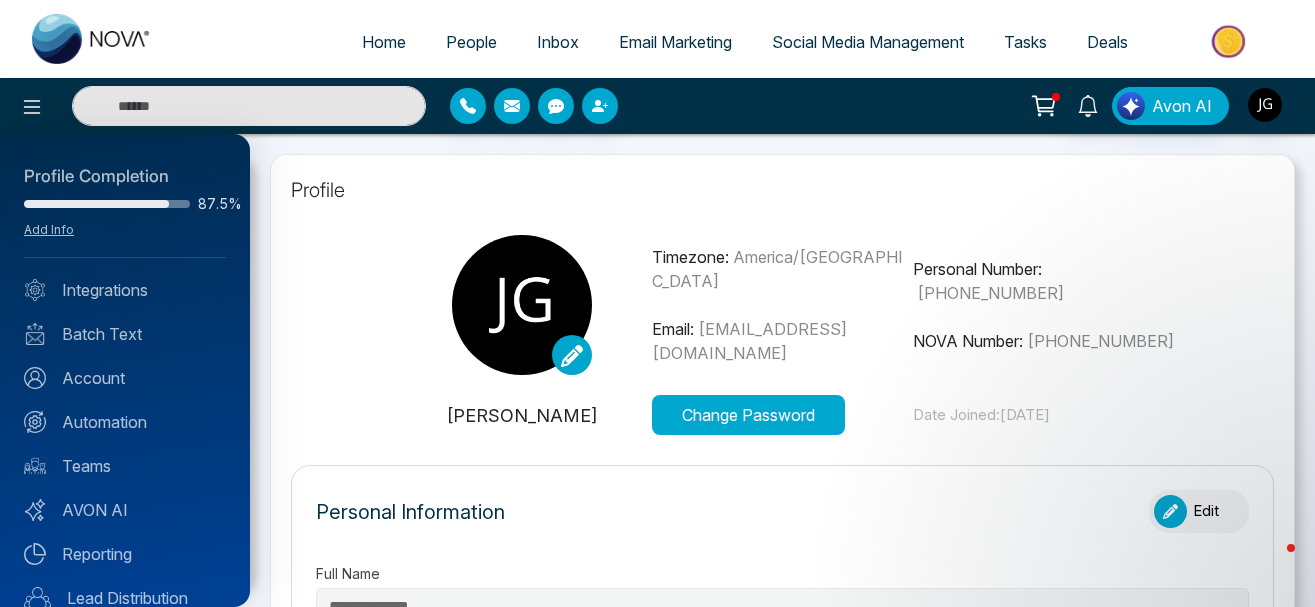 click at bounding box center (657, 303) 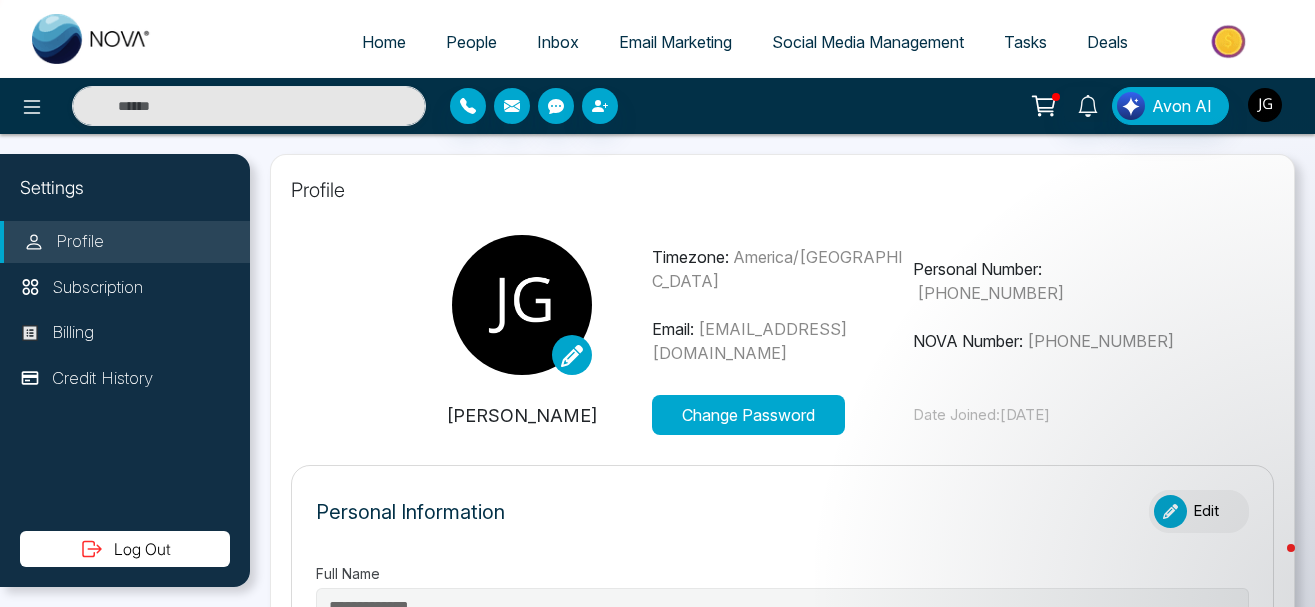 click at bounding box center [1265, 105] 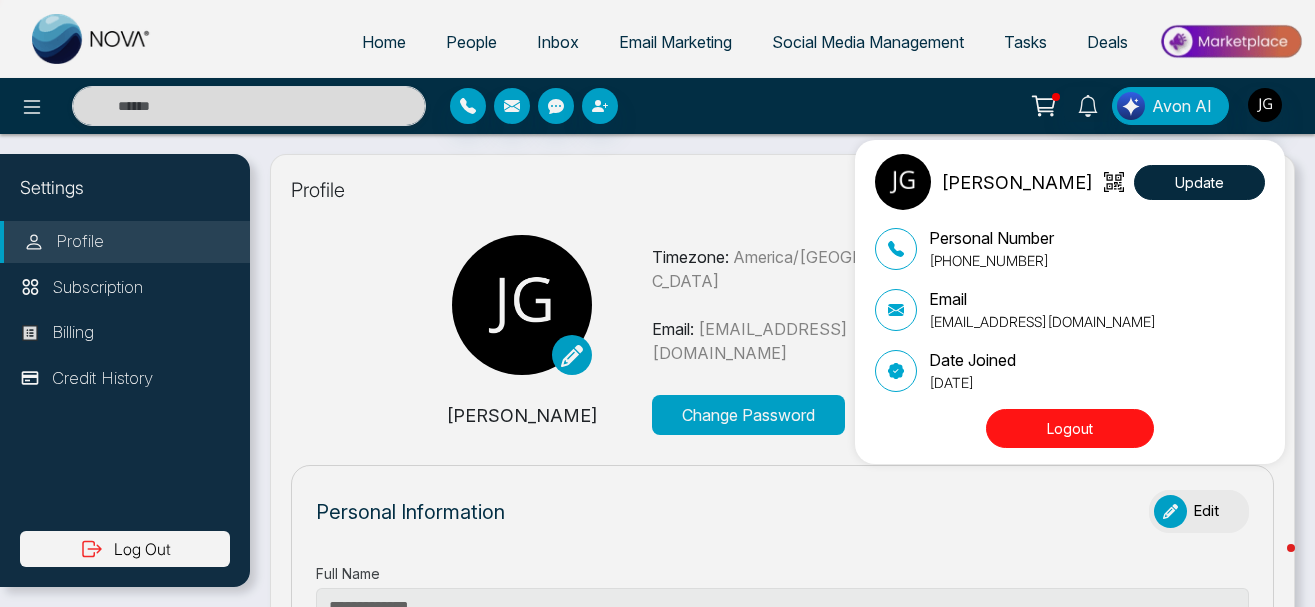 click on "Logout" at bounding box center (1070, 428) 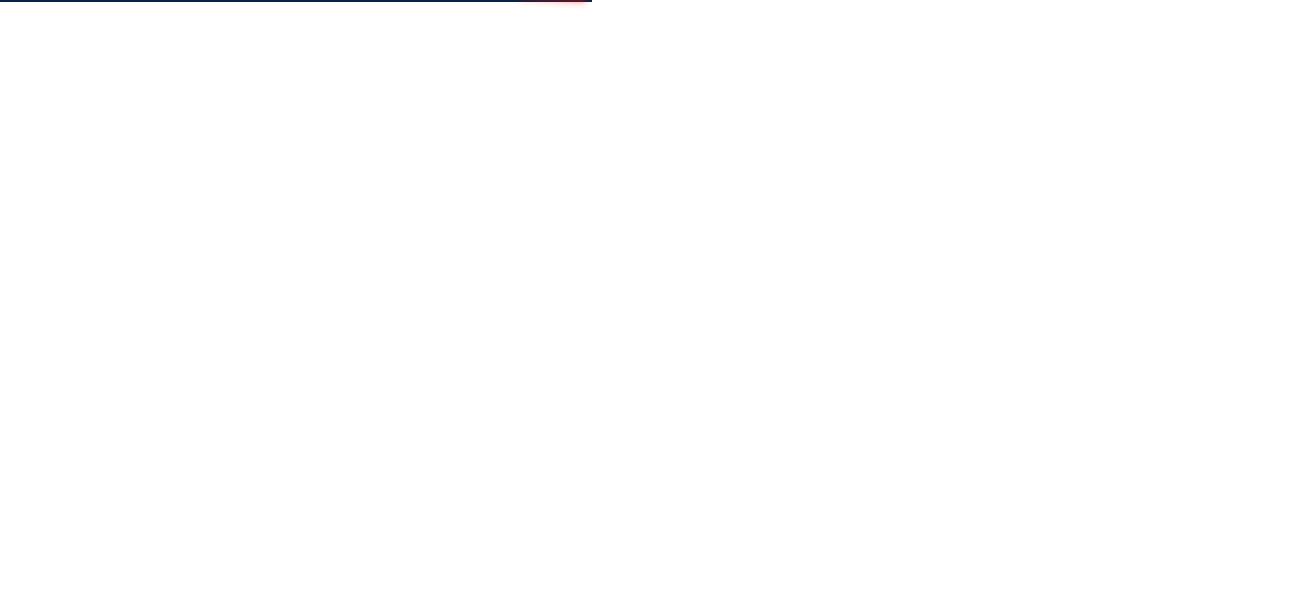 scroll, scrollTop: 0, scrollLeft: 0, axis: both 